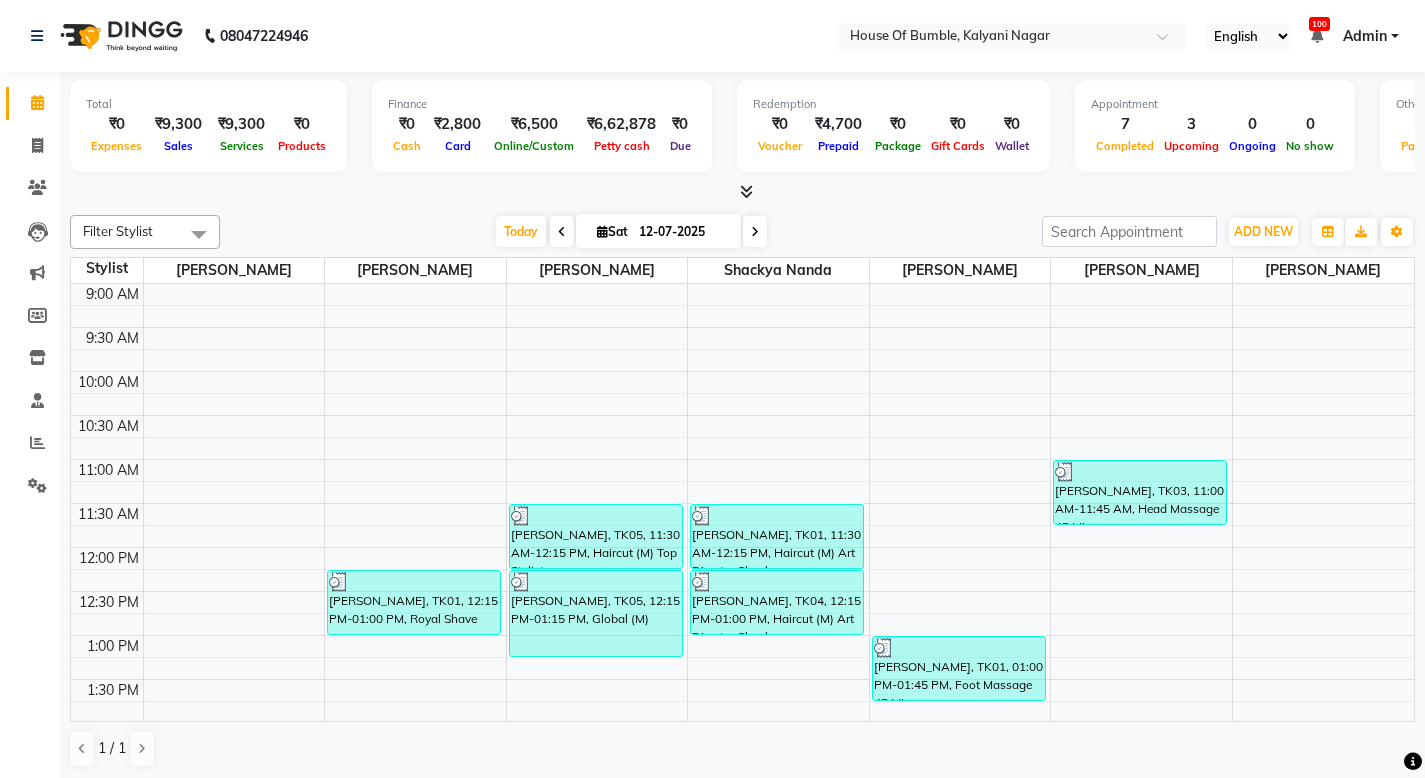 click on "Today" at bounding box center [521, 231] 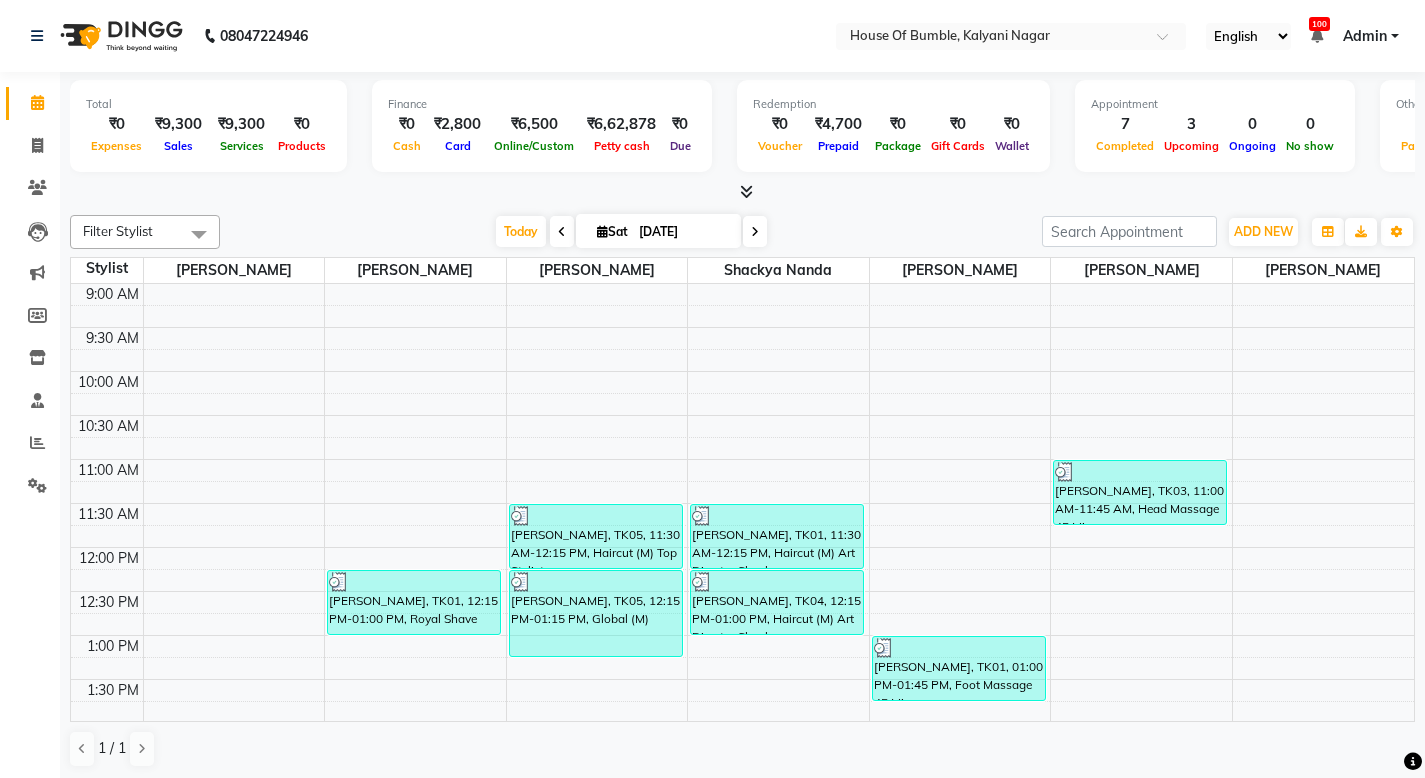 scroll, scrollTop: 1, scrollLeft: 0, axis: vertical 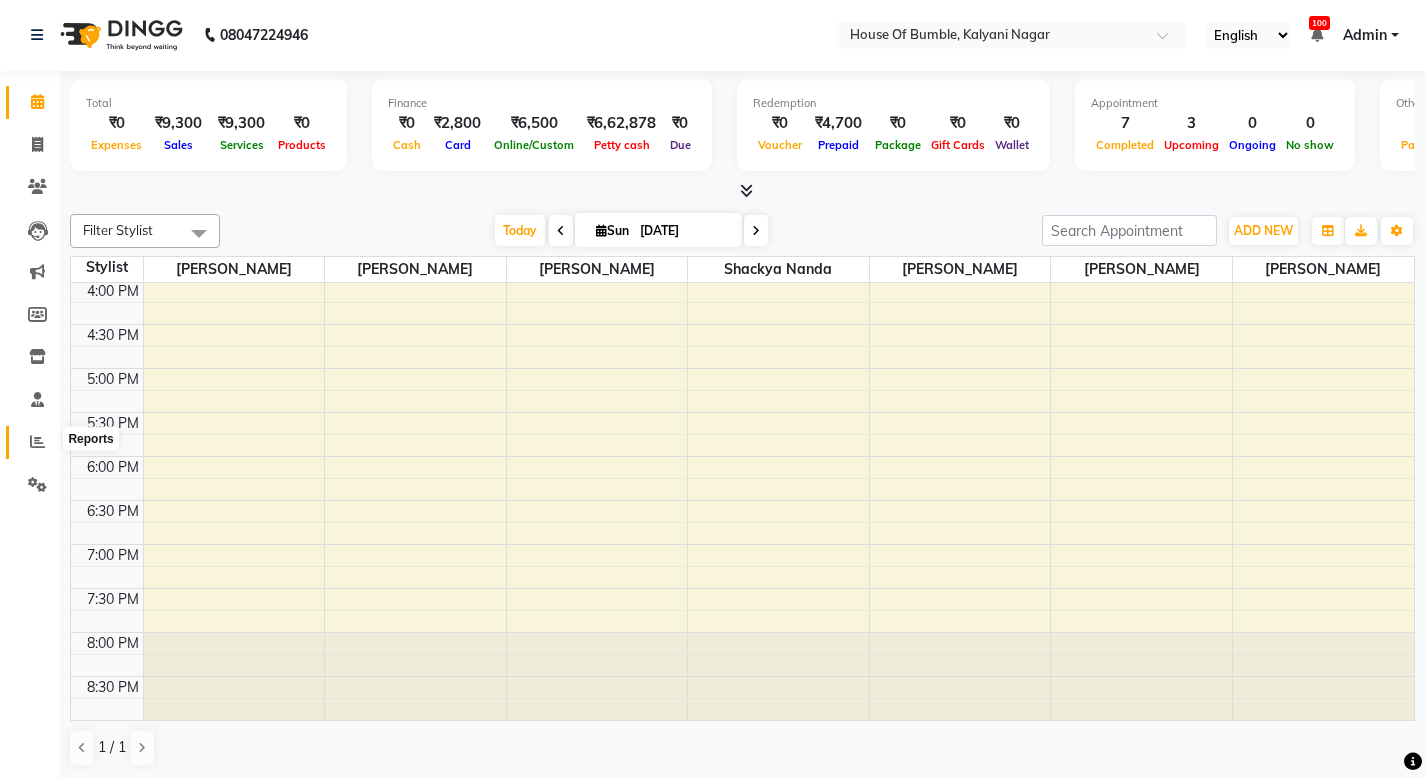 click 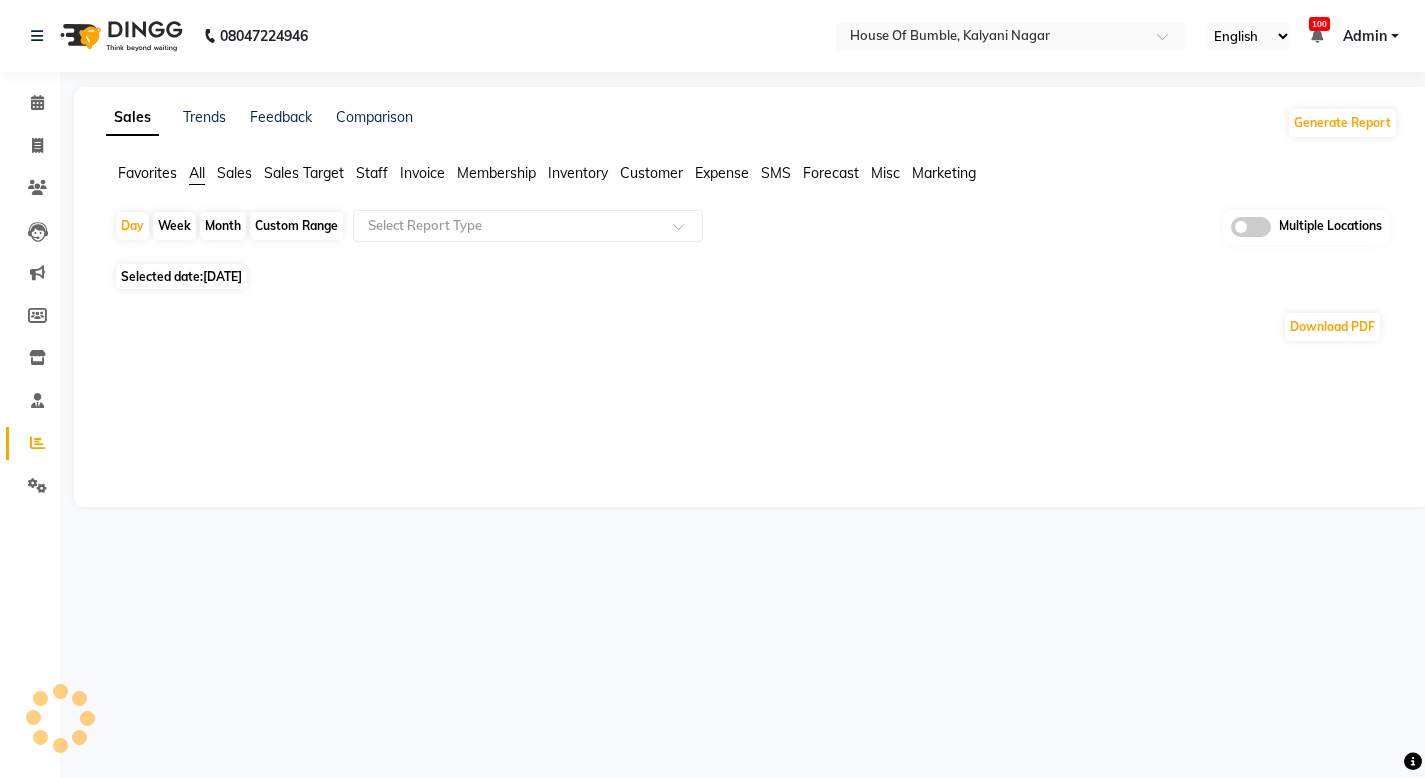 scroll, scrollTop: 0, scrollLeft: 0, axis: both 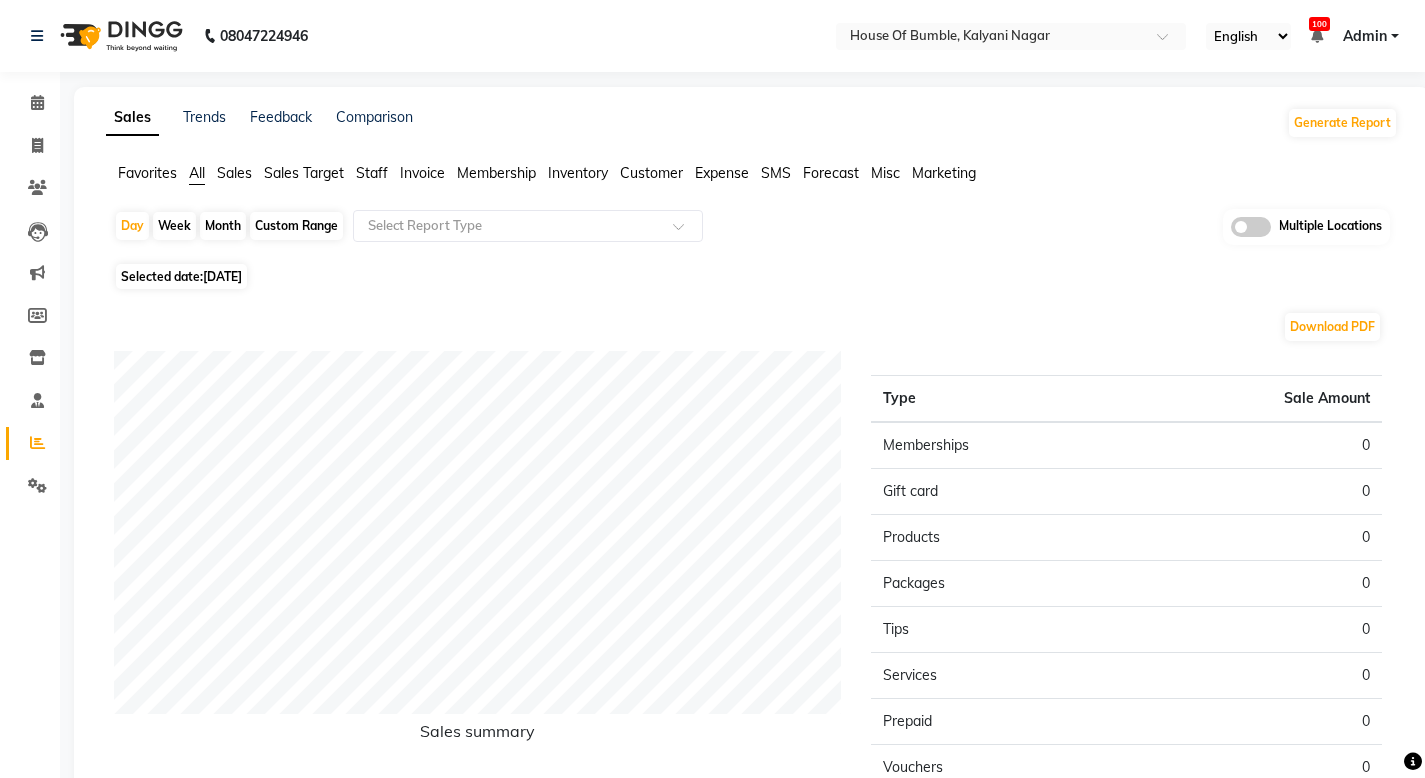 click on "Month" 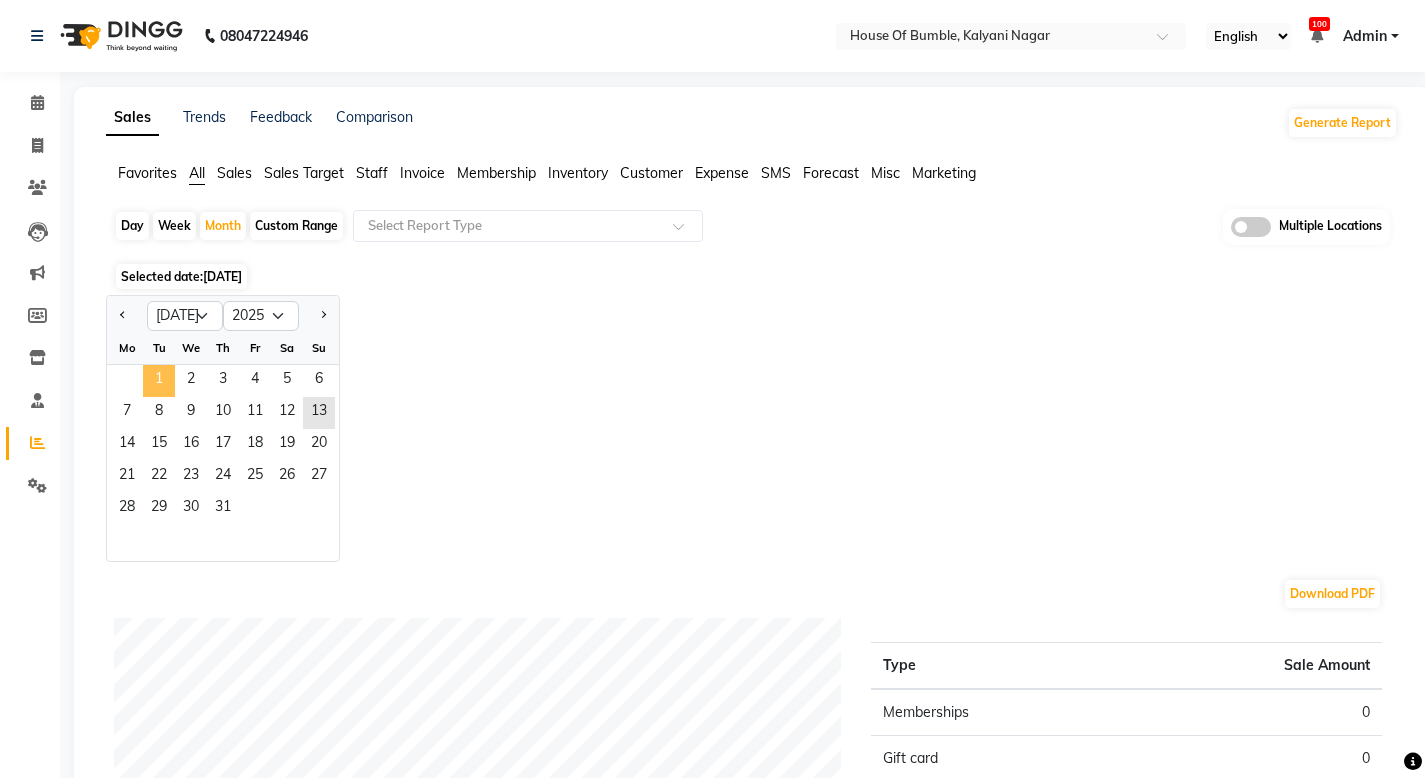 click on "1" 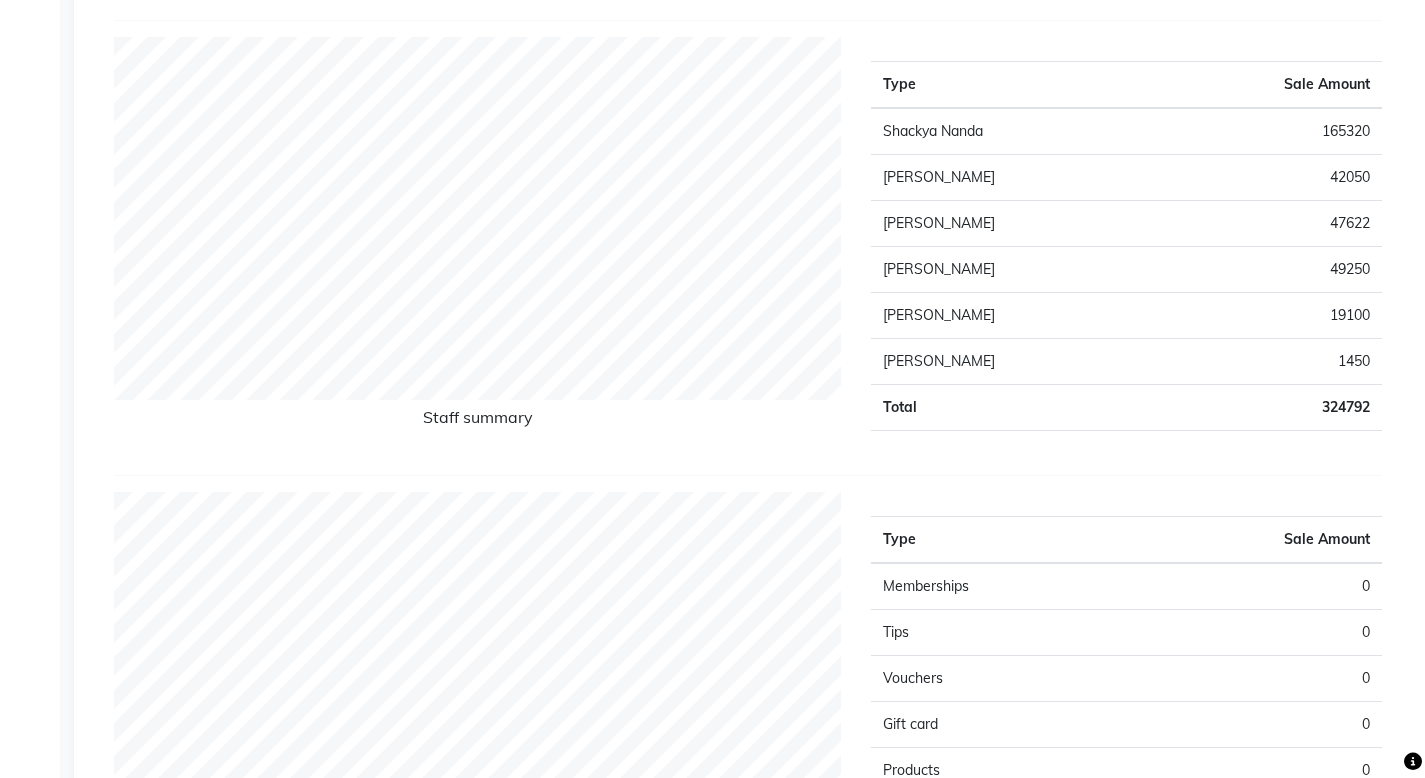 scroll, scrollTop: 0, scrollLeft: 0, axis: both 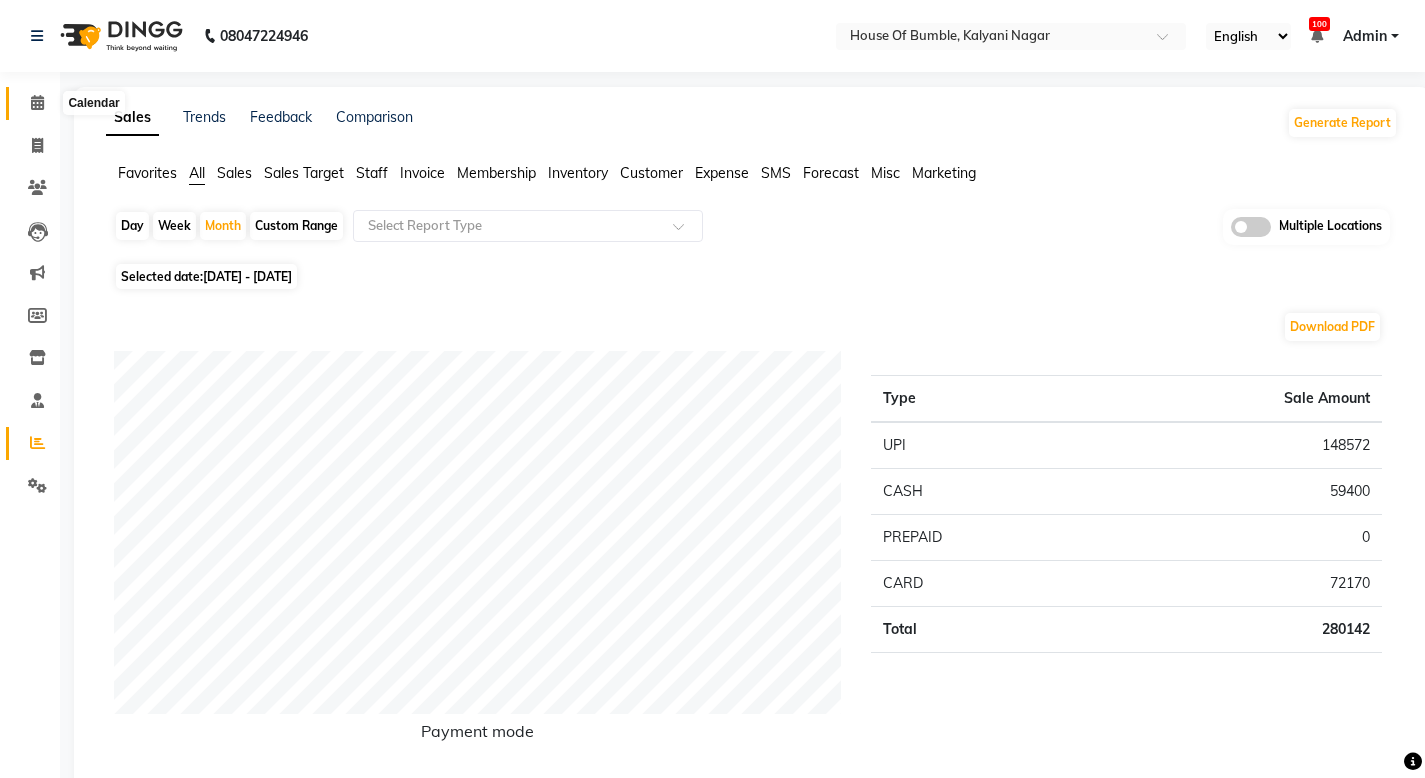 click 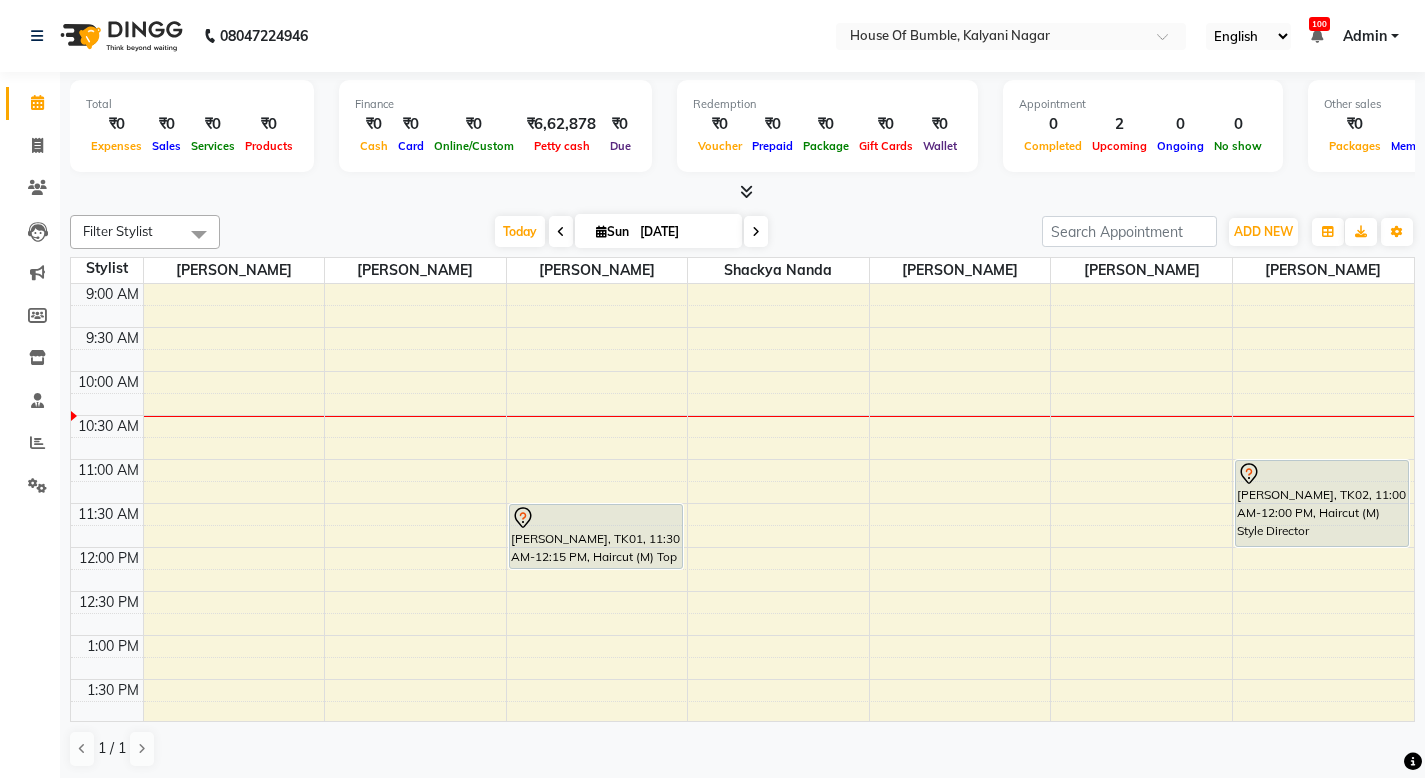 scroll, scrollTop: 0, scrollLeft: 0, axis: both 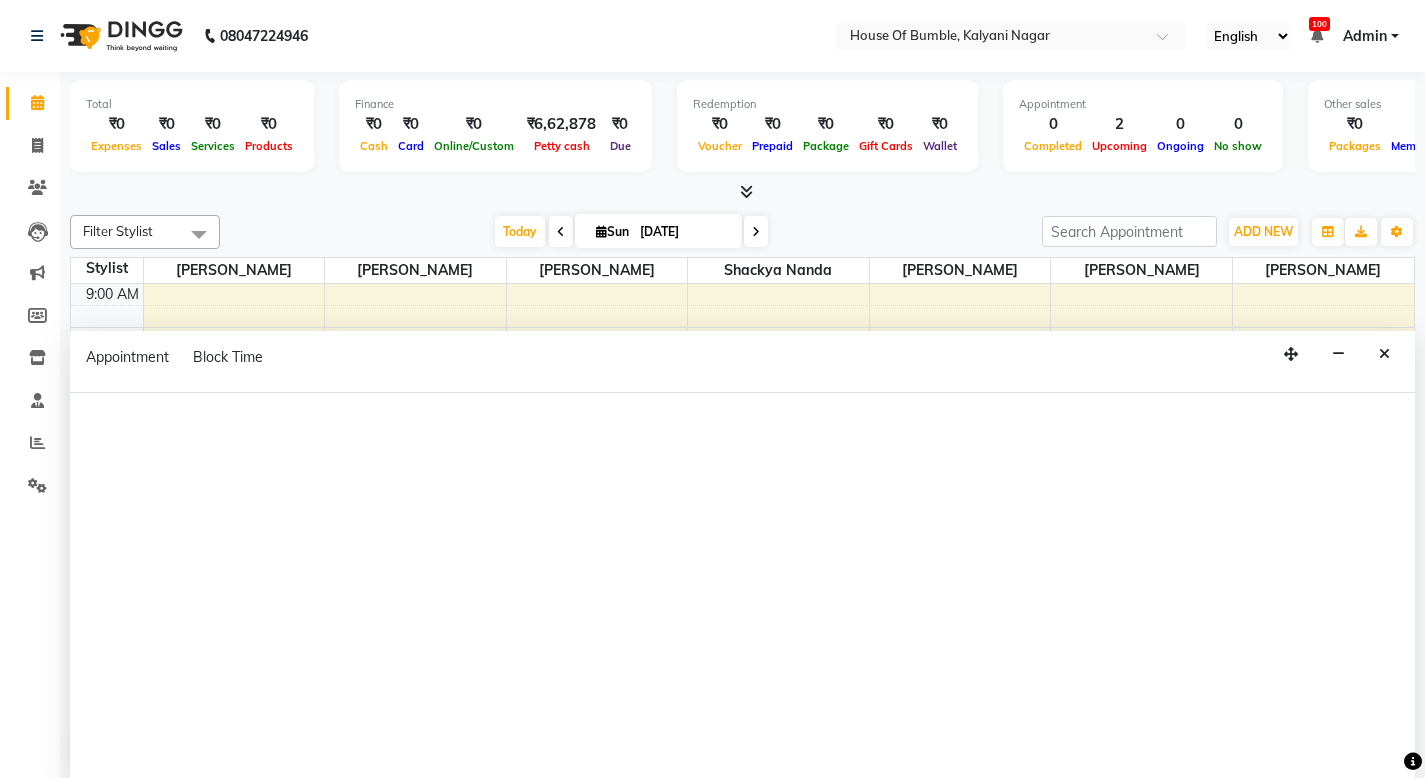 select on "76632" 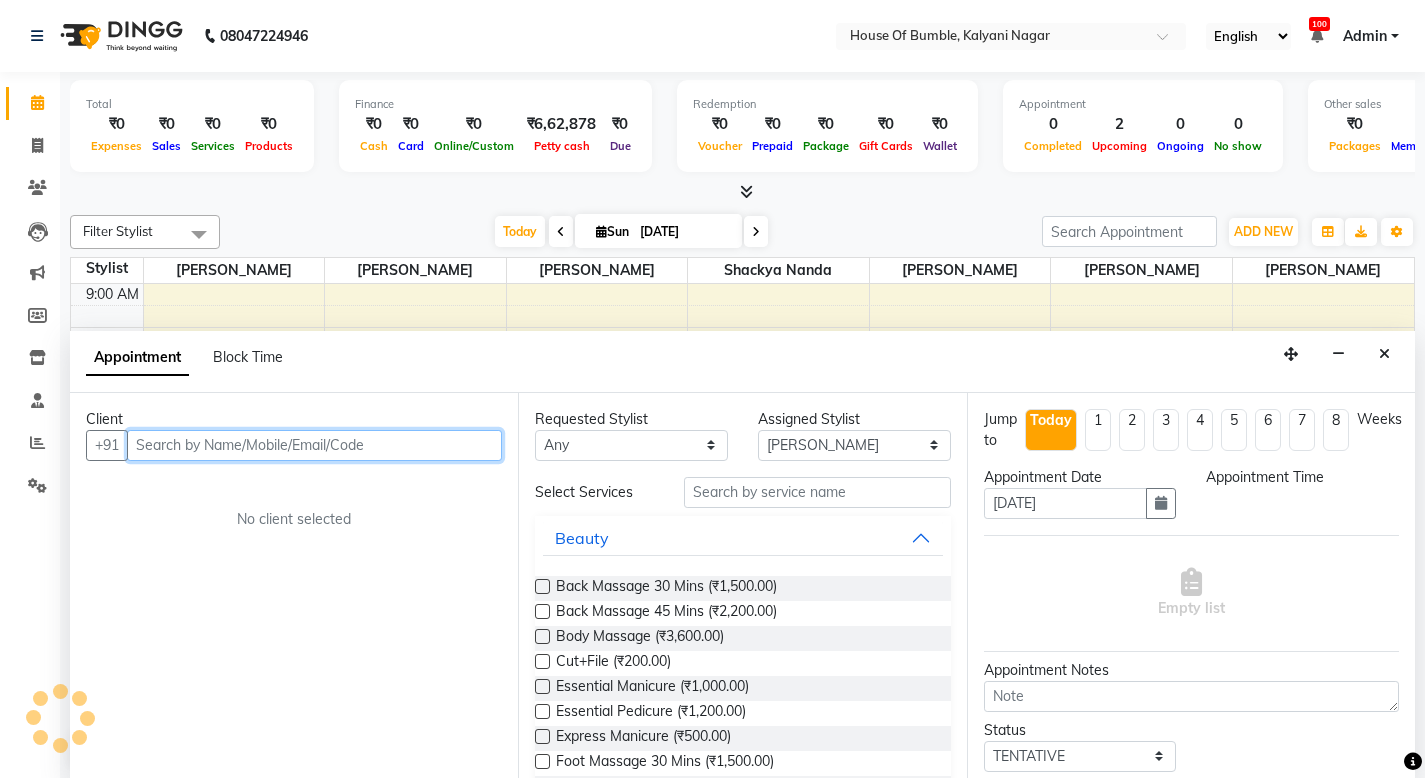 click at bounding box center (314, 445) 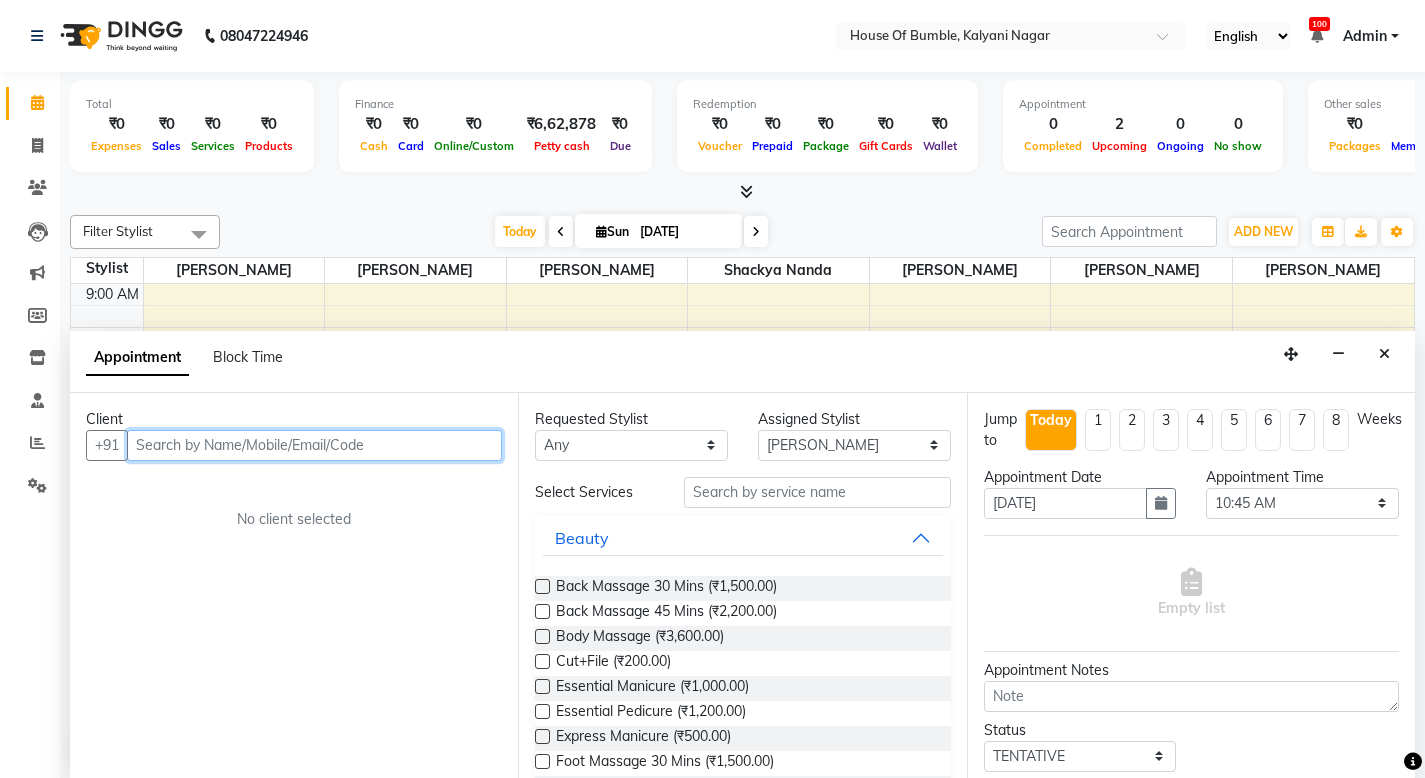 scroll, scrollTop: 1, scrollLeft: 0, axis: vertical 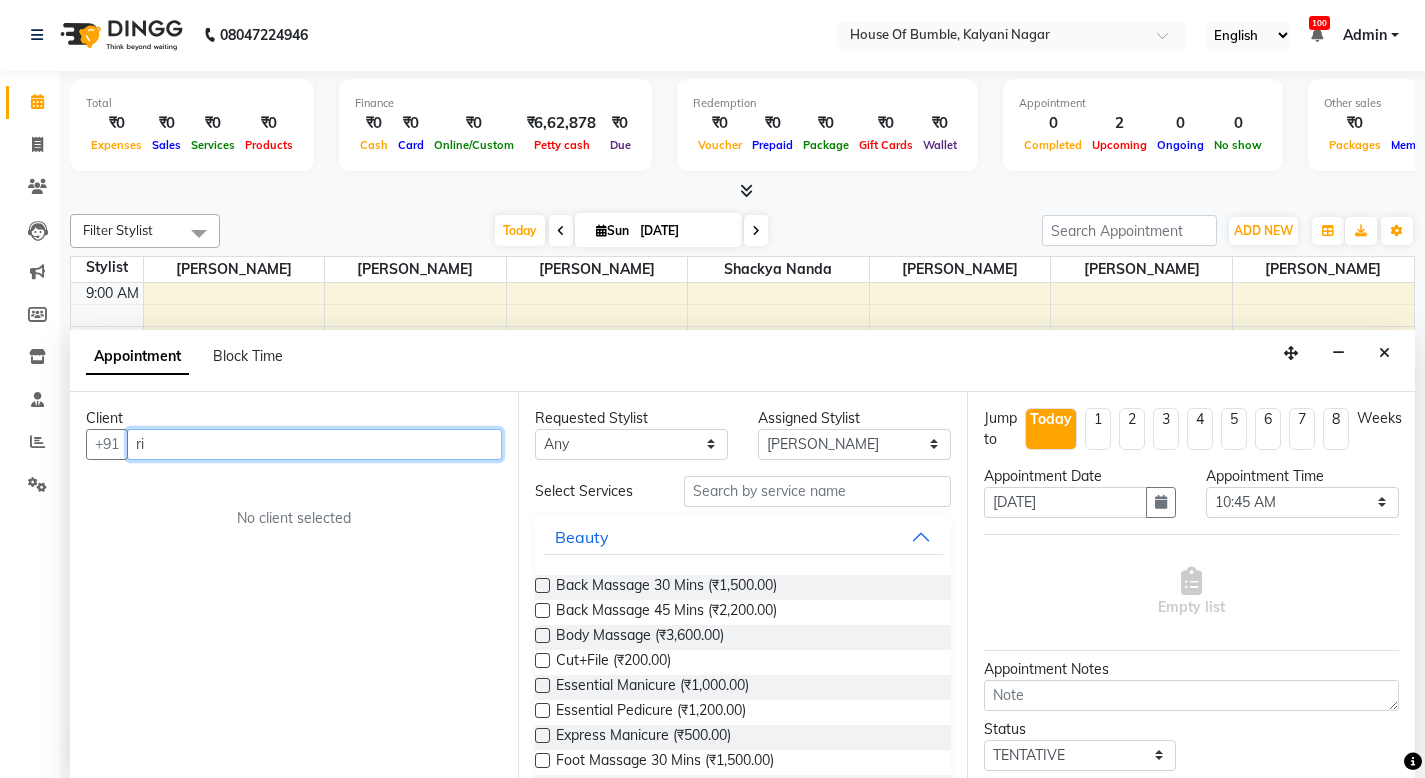 type on "r" 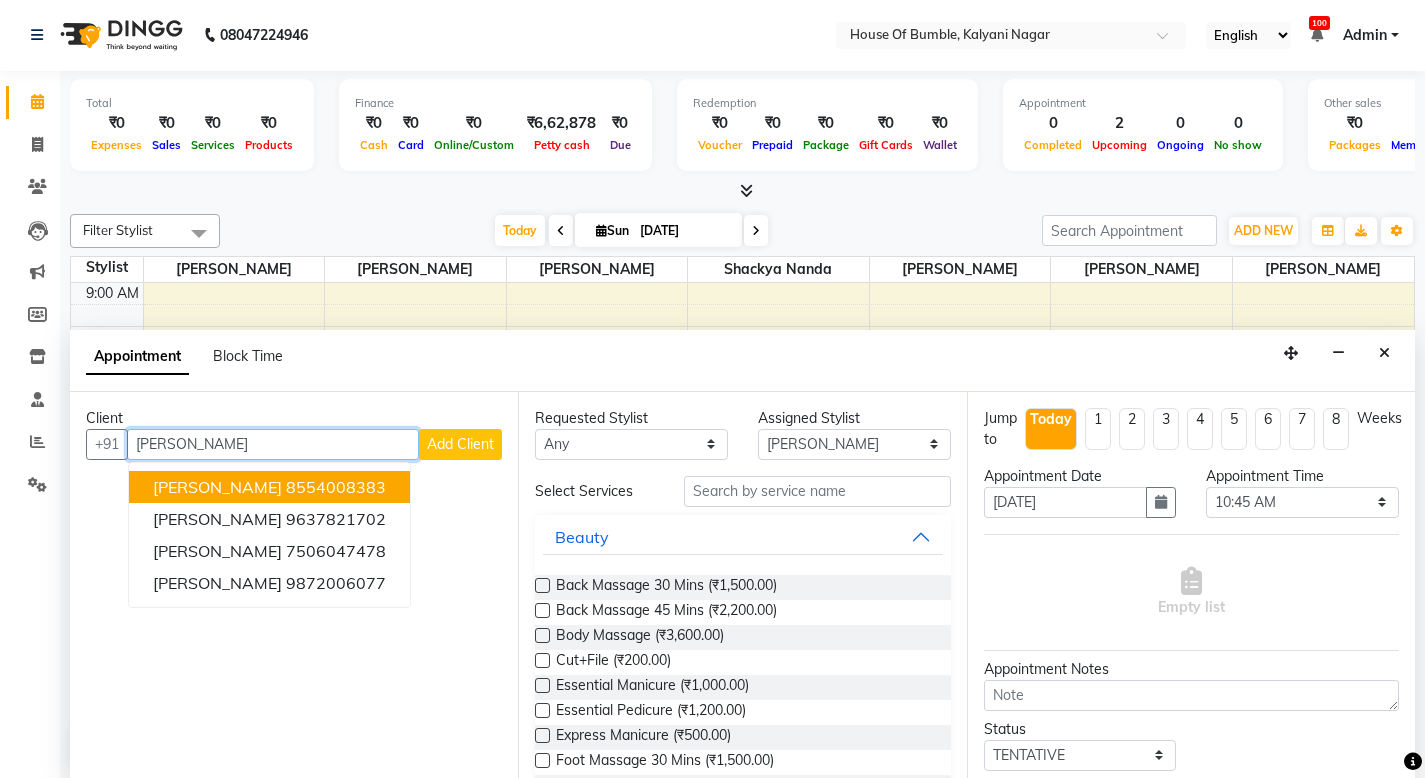 click on "8554008383" at bounding box center [336, 487] 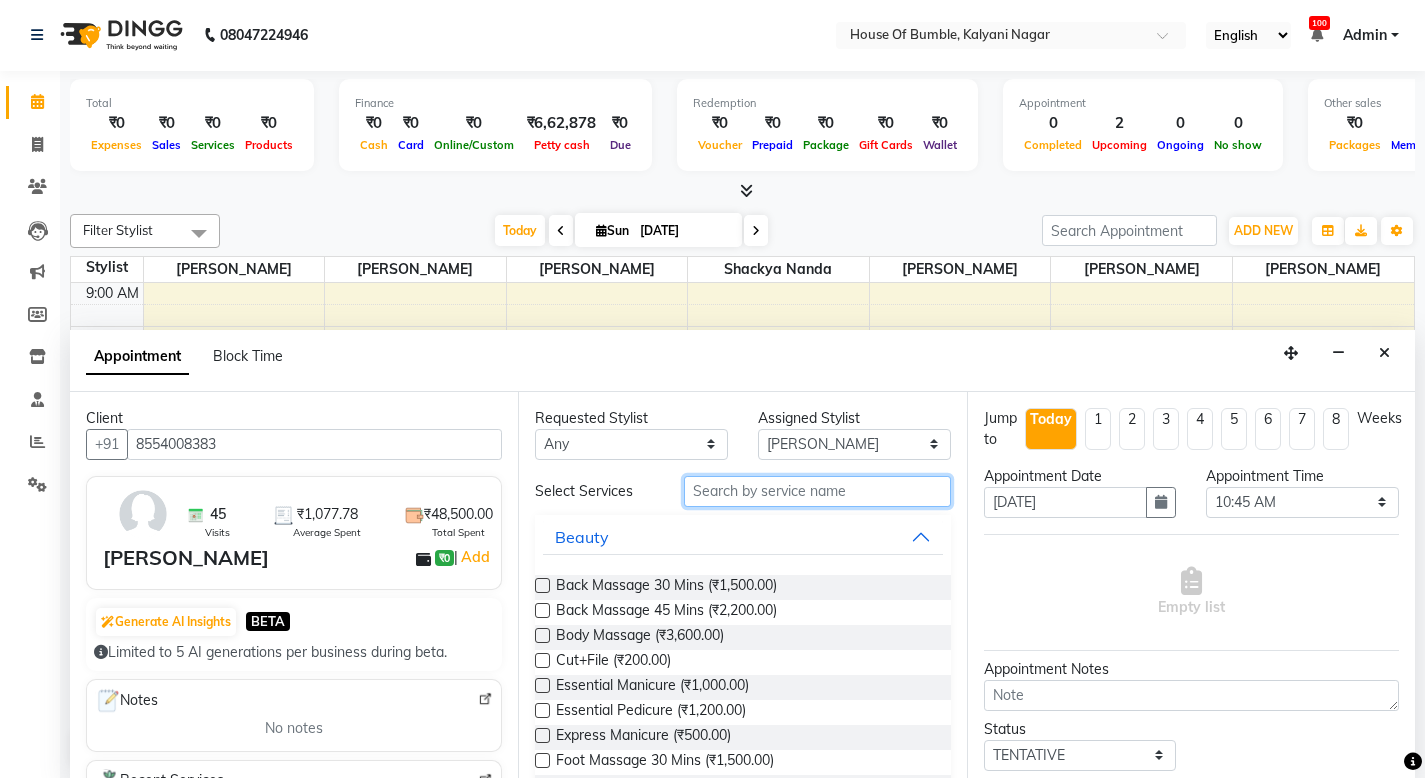 click at bounding box center [817, 491] 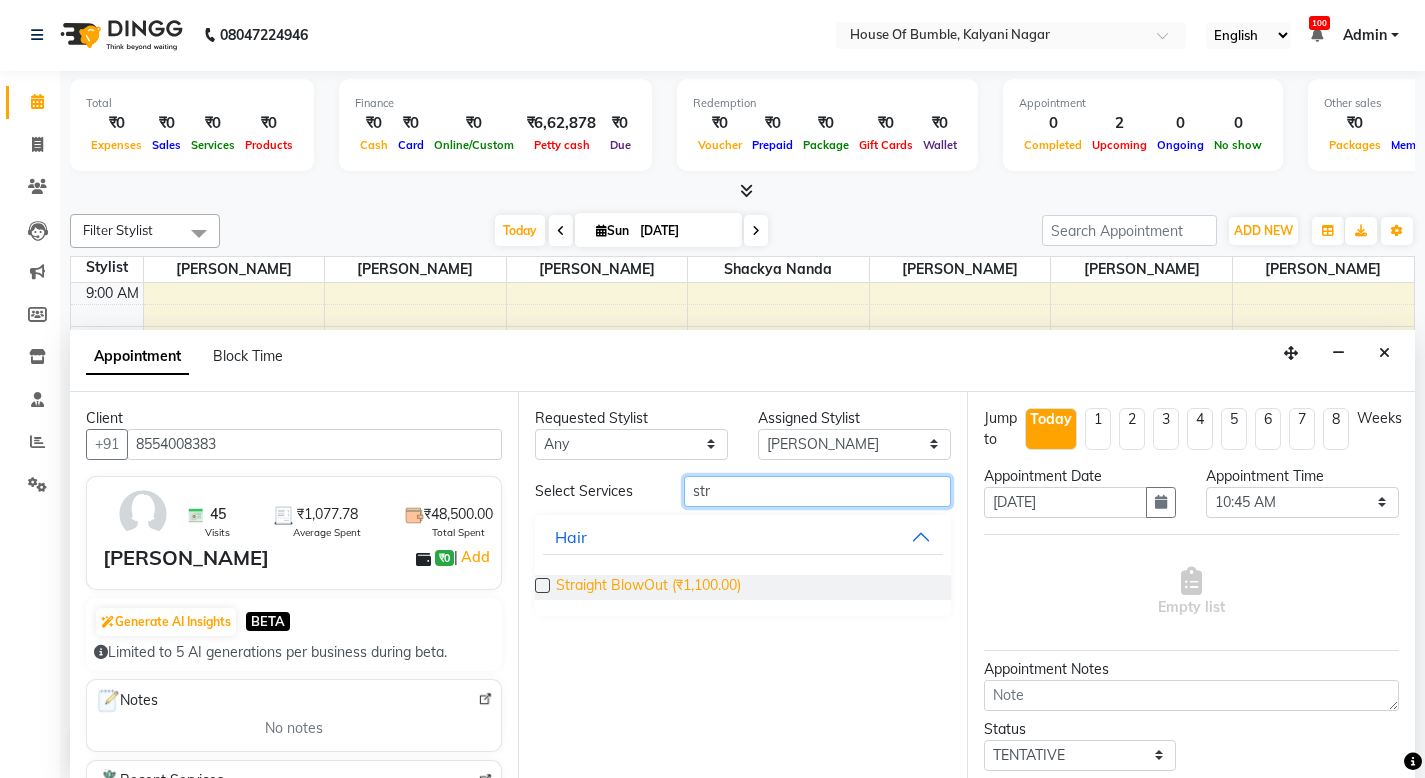 type on "str" 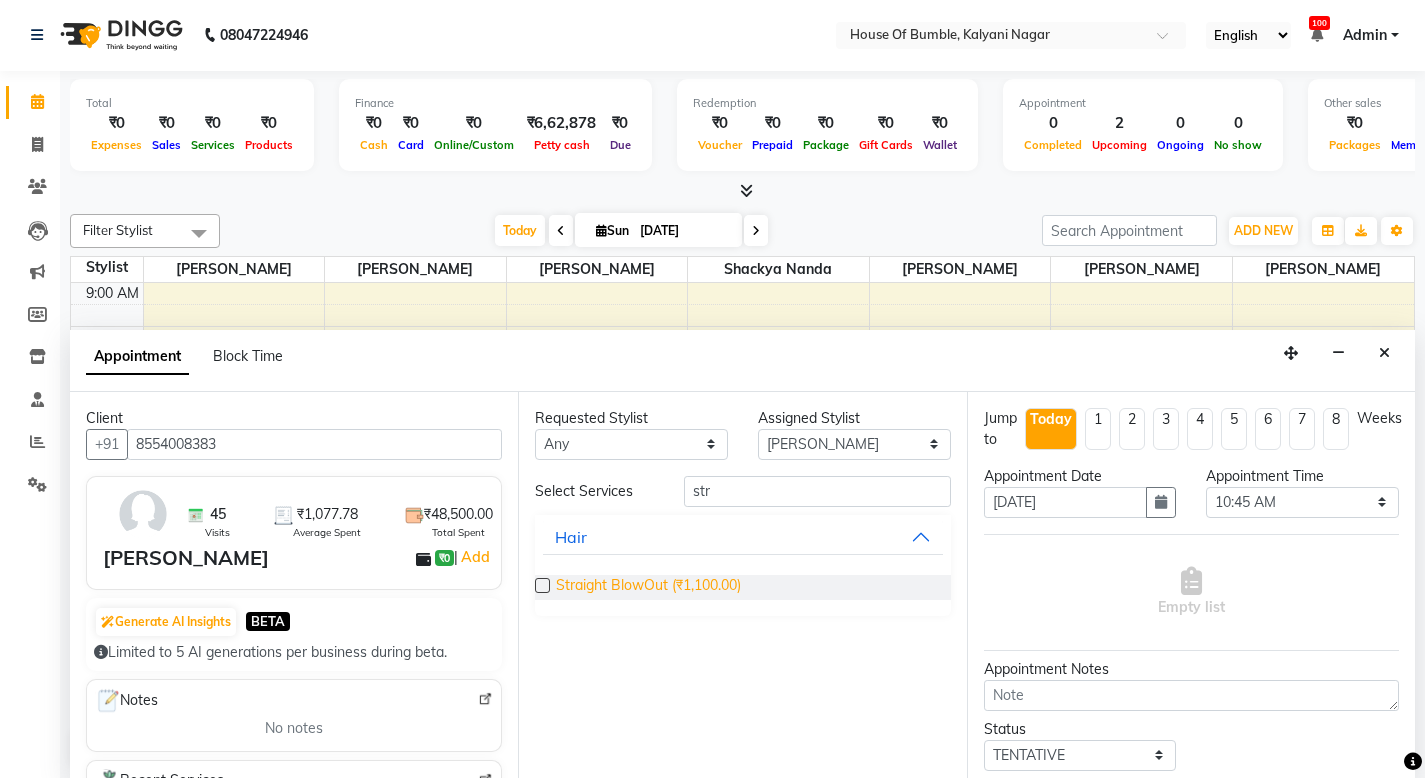 click on "Straight BlowOut (₹1,100.00)" at bounding box center [648, 587] 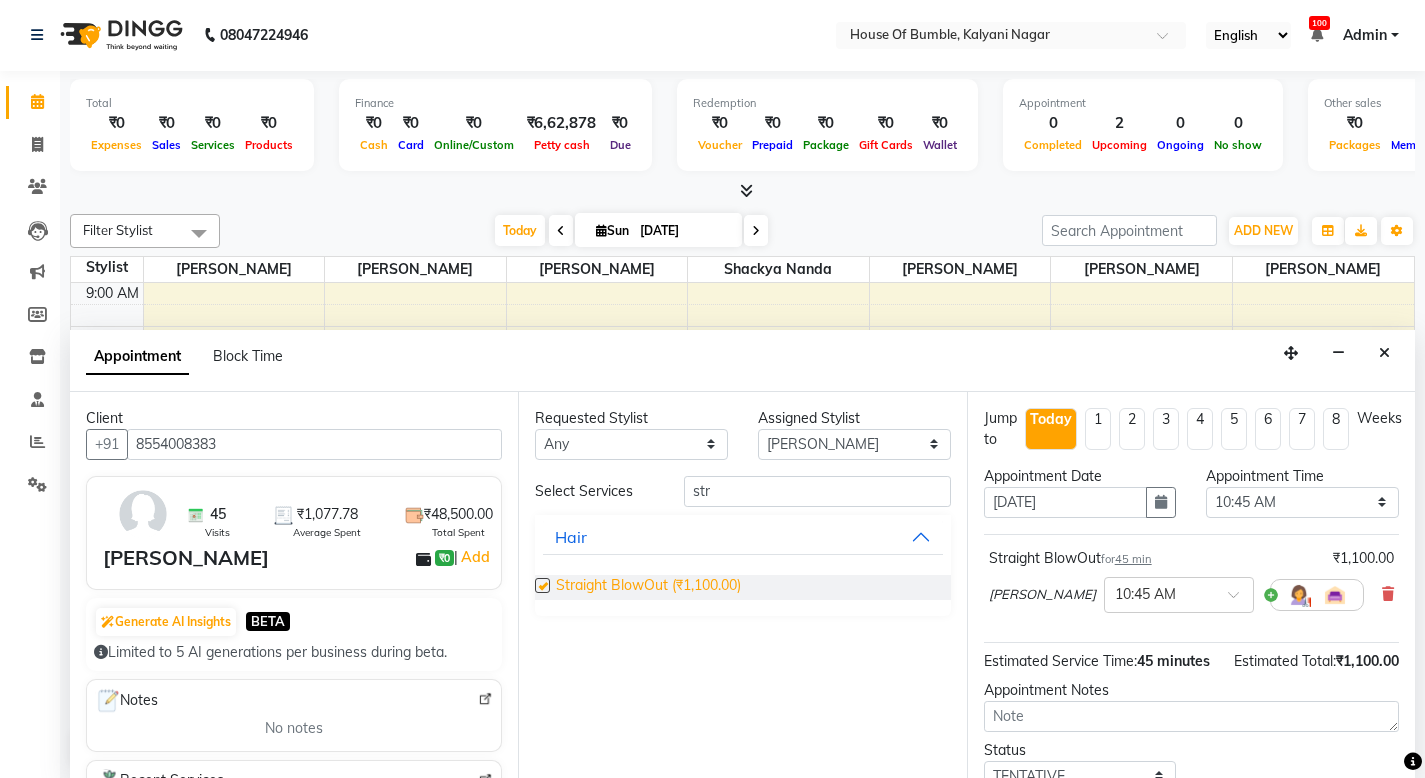 checkbox on "false" 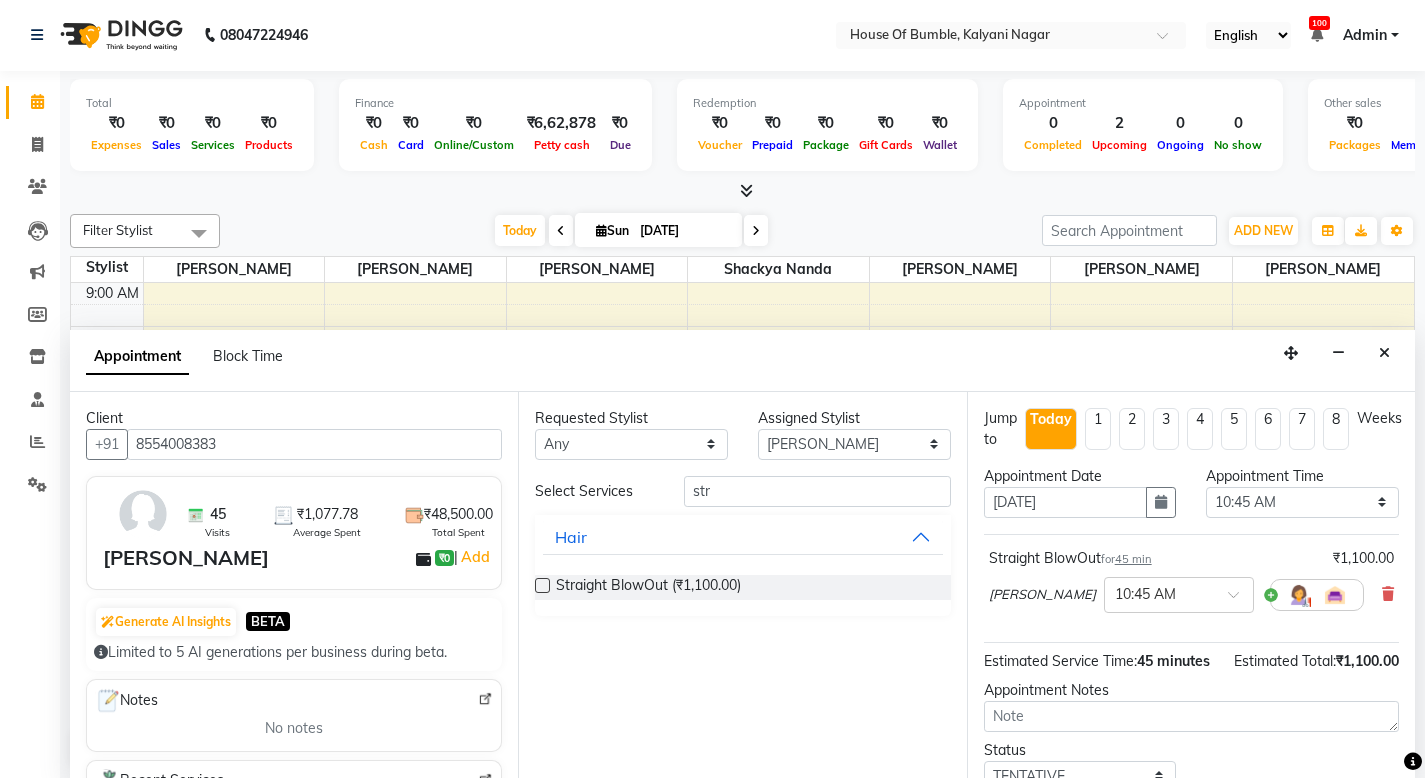 scroll, scrollTop: 89, scrollLeft: 0, axis: vertical 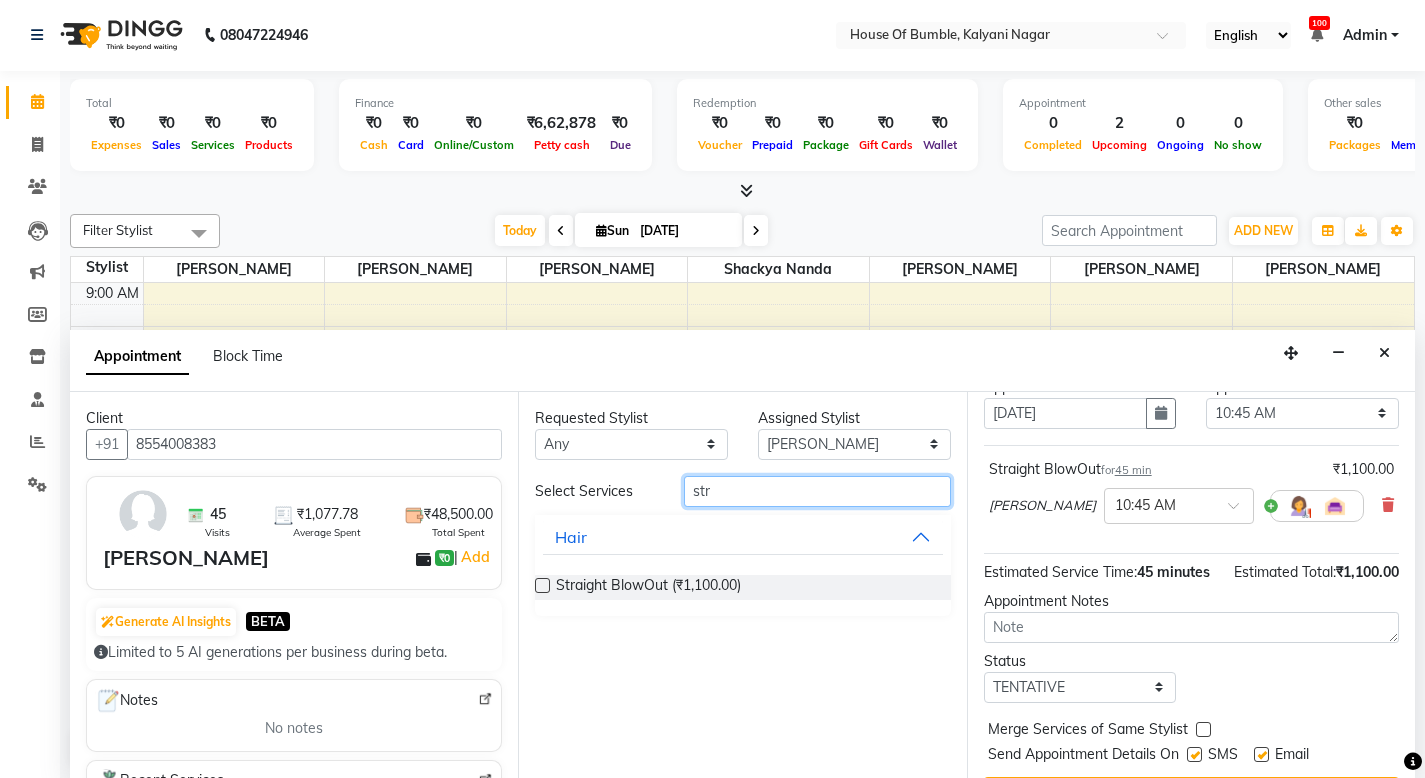 click on "str" at bounding box center [817, 491] 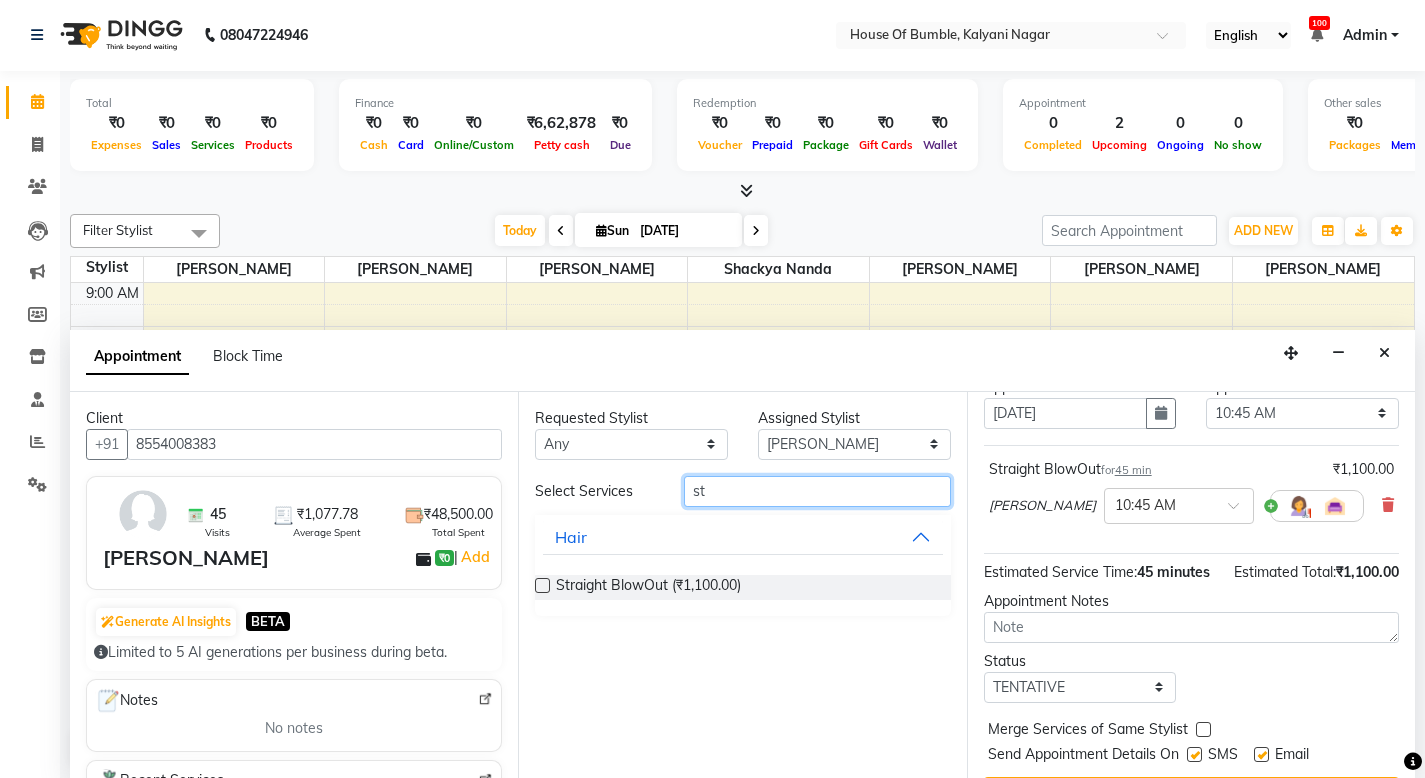 type on "s" 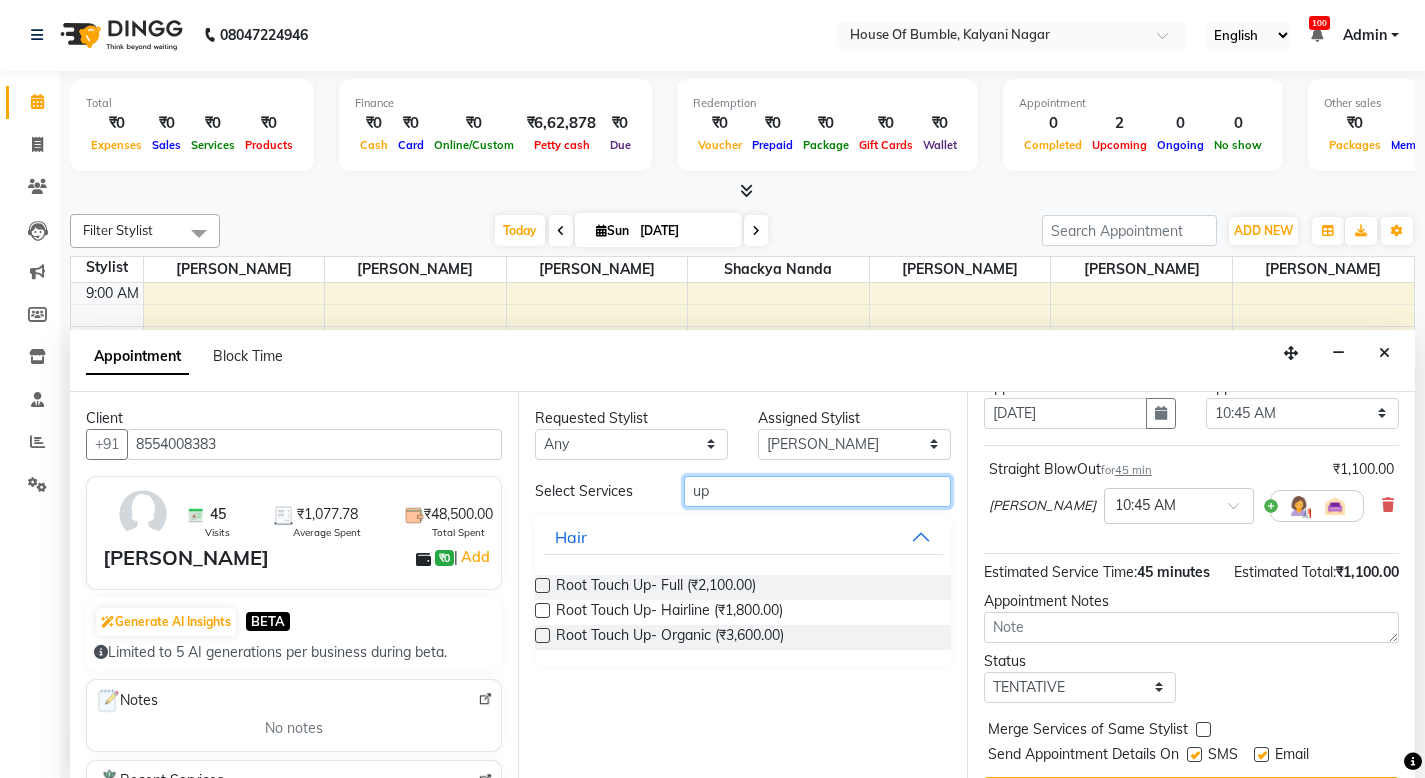 type on "up" 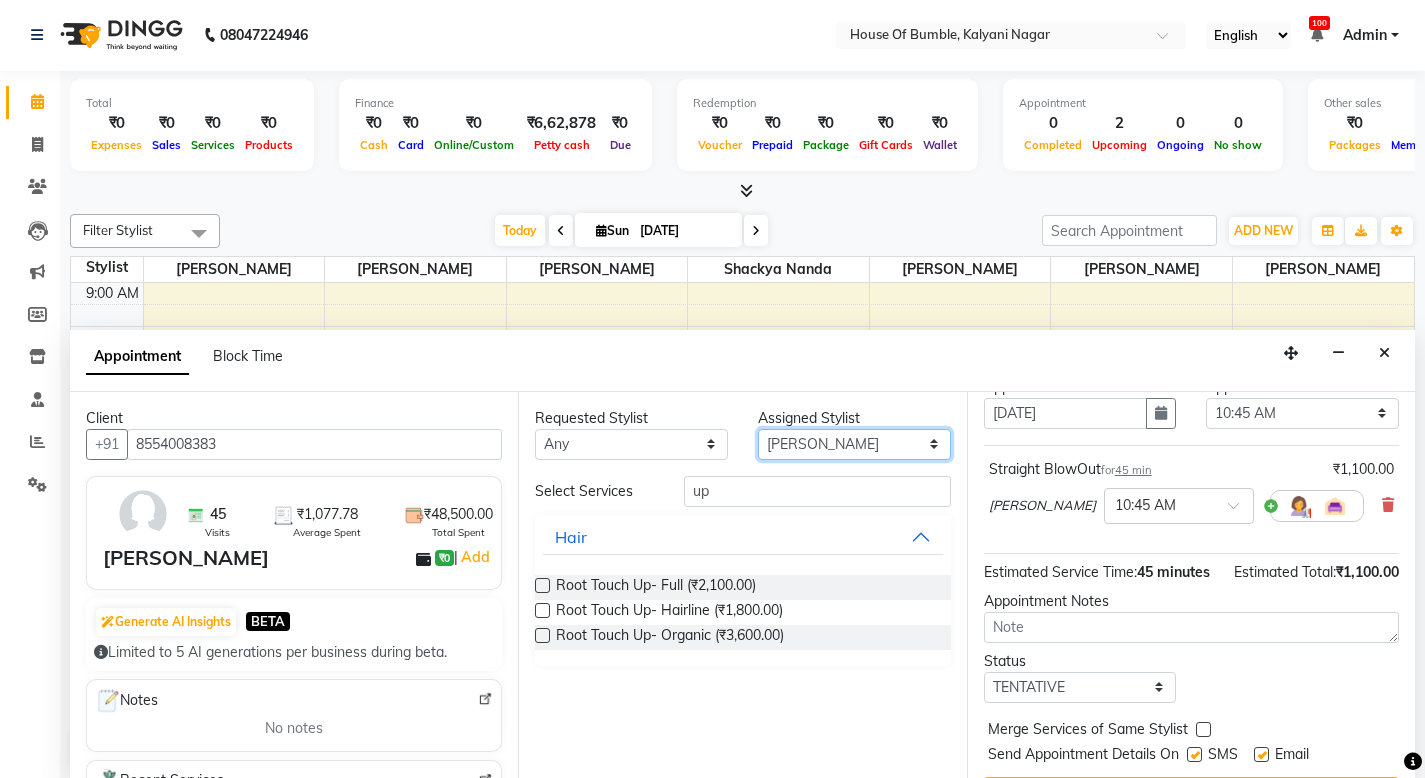 select on "76653" 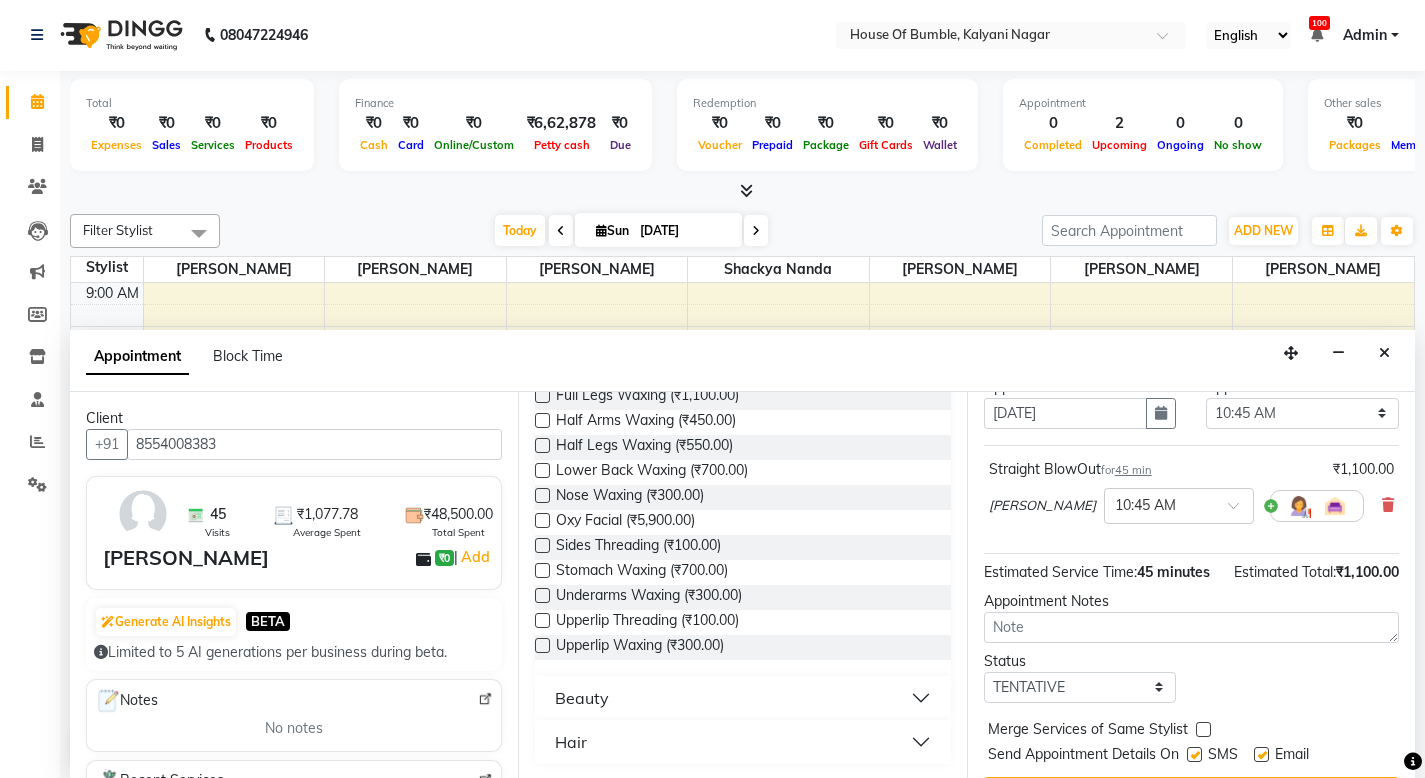 scroll, scrollTop: 690, scrollLeft: 0, axis: vertical 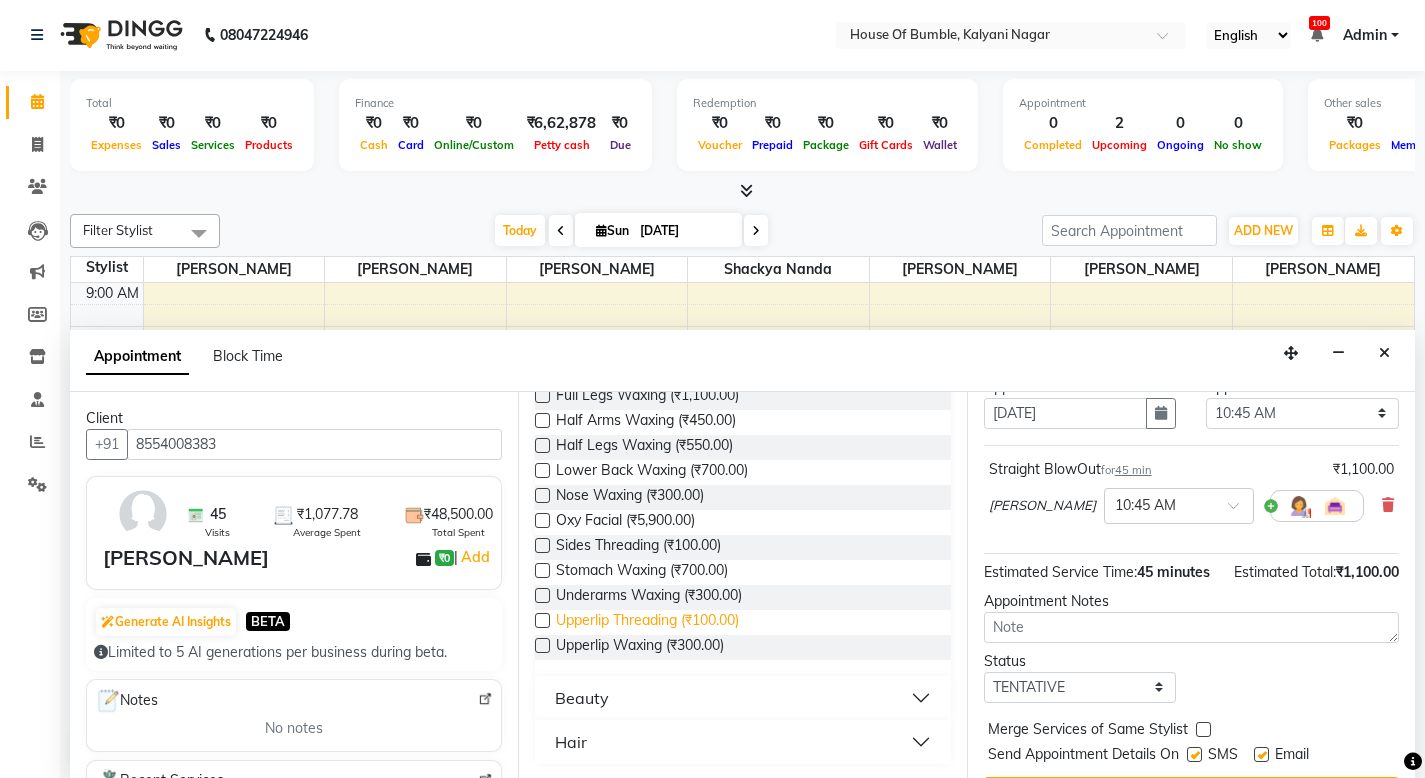 click on "Upperlip Threading (₹100.00)" at bounding box center [647, 622] 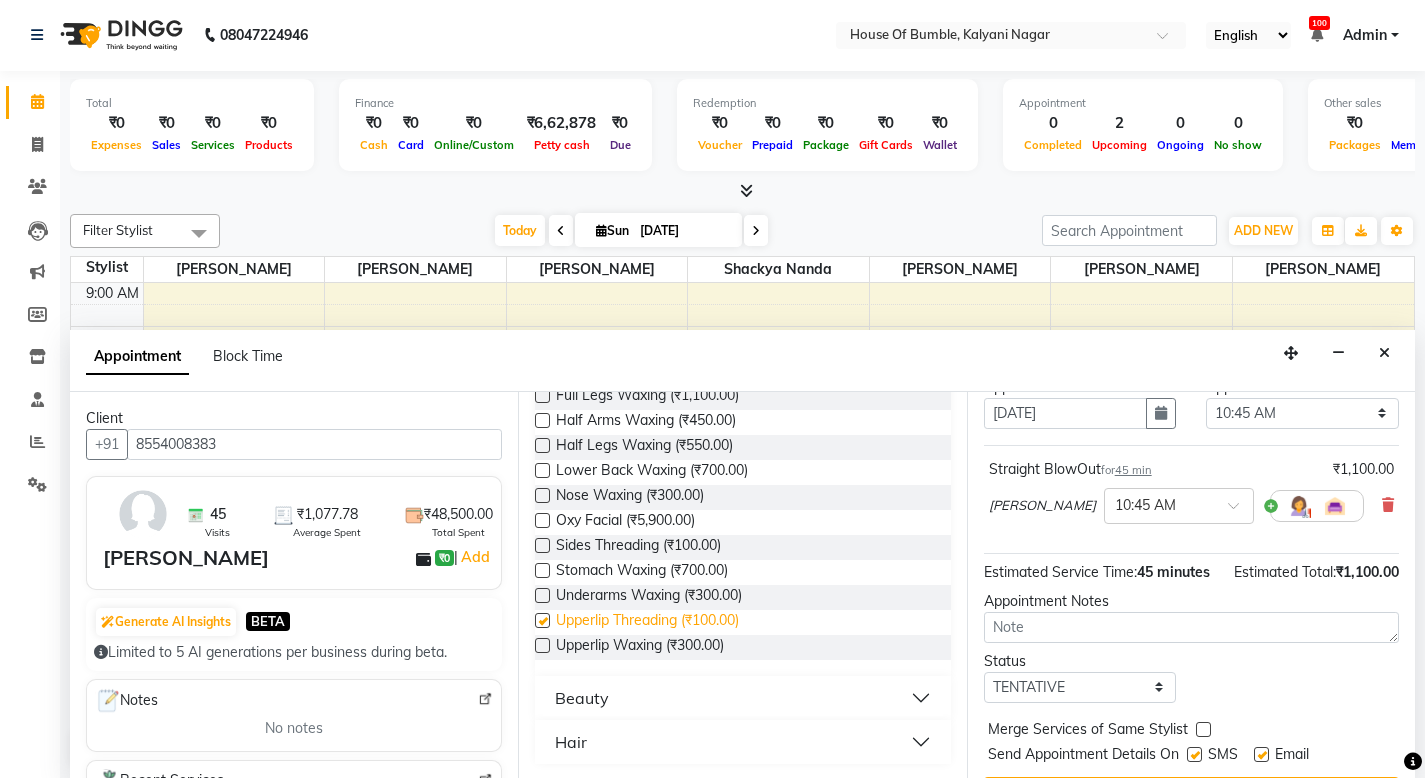 checkbox on "false" 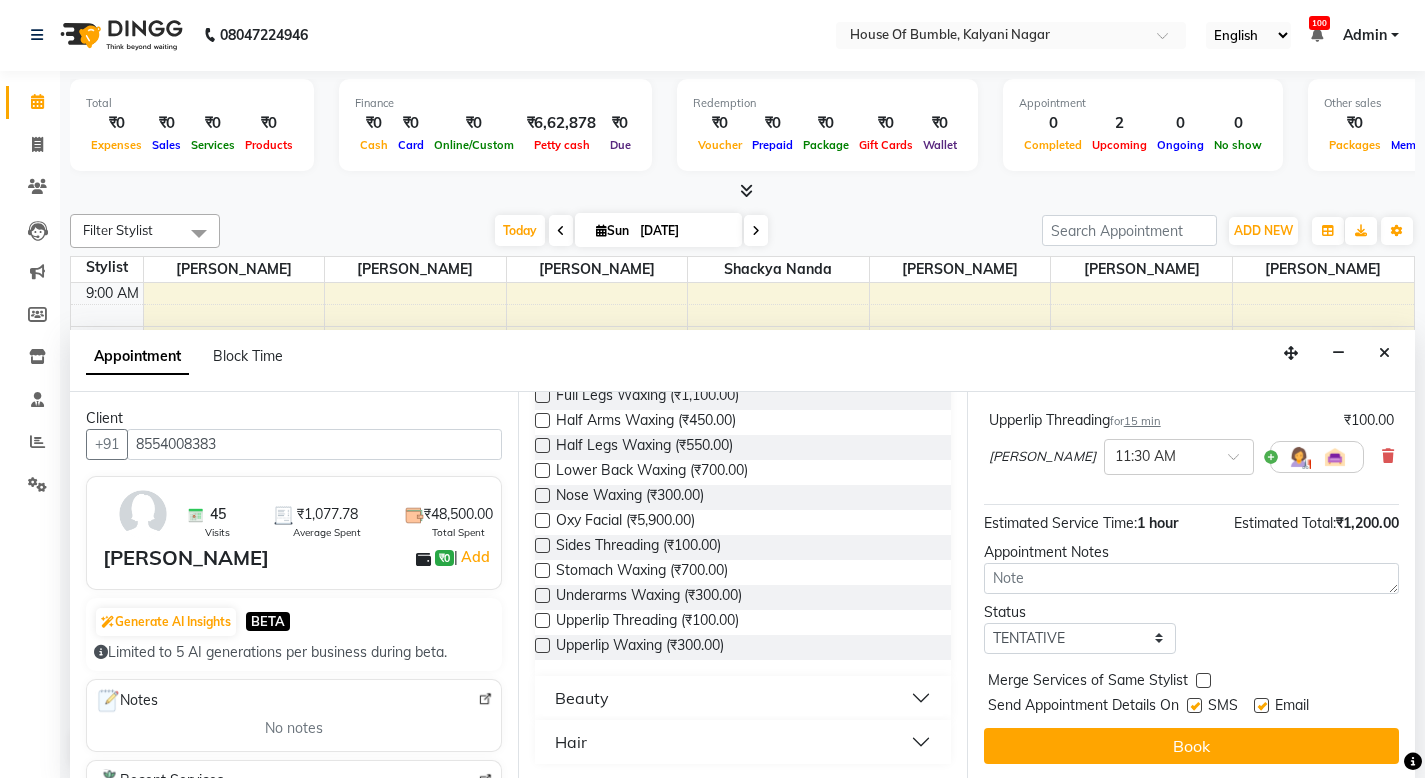 scroll, scrollTop: 229, scrollLeft: 0, axis: vertical 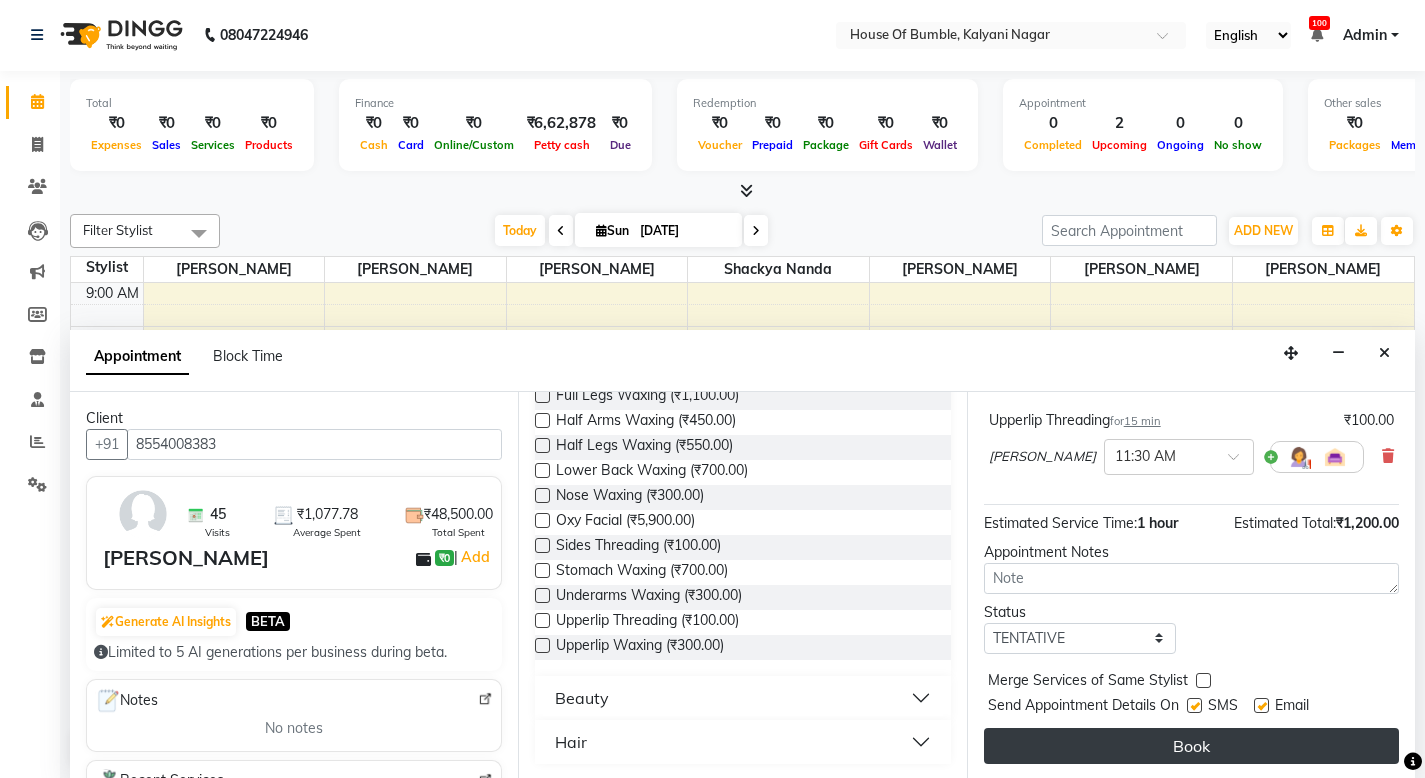 click on "Book" at bounding box center [1191, 746] 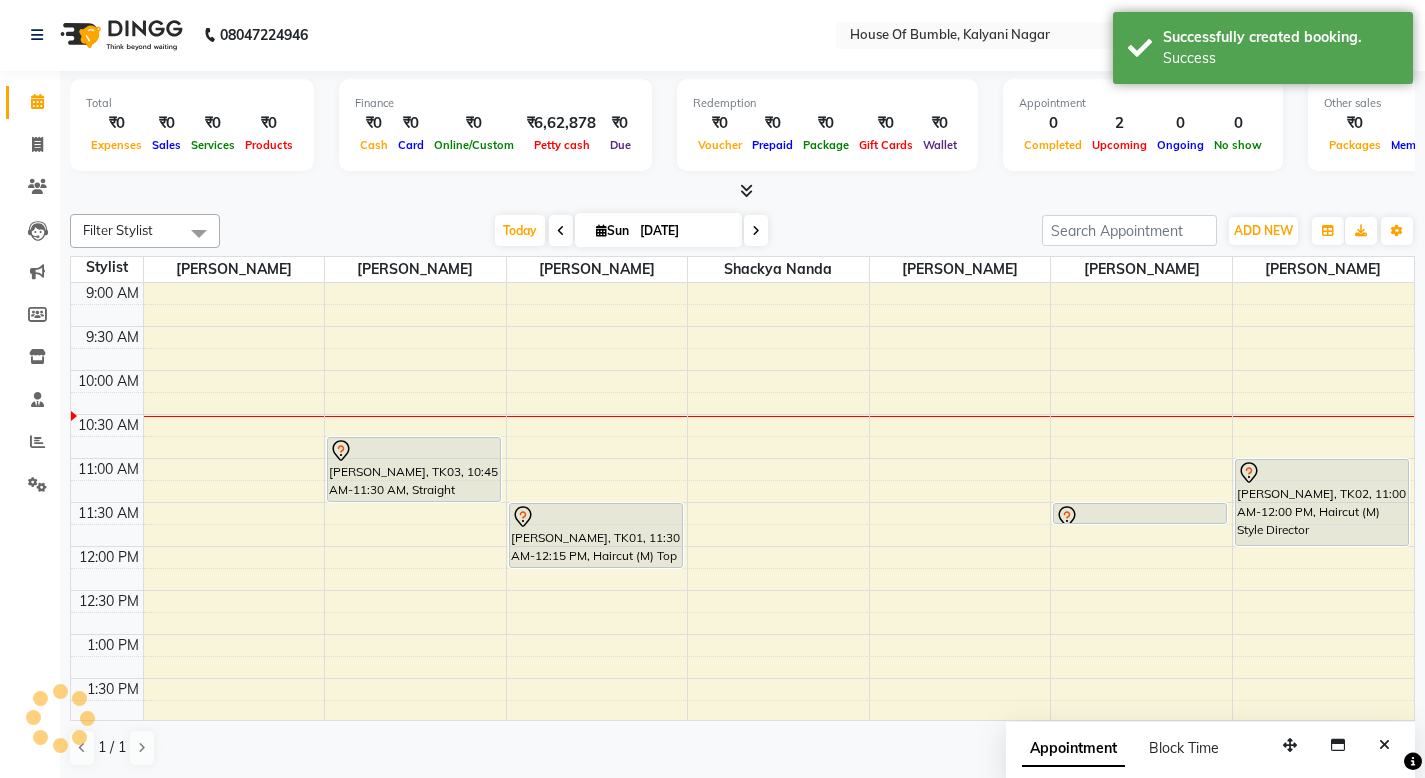 scroll, scrollTop: 0, scrollLeft: 0, axis: both 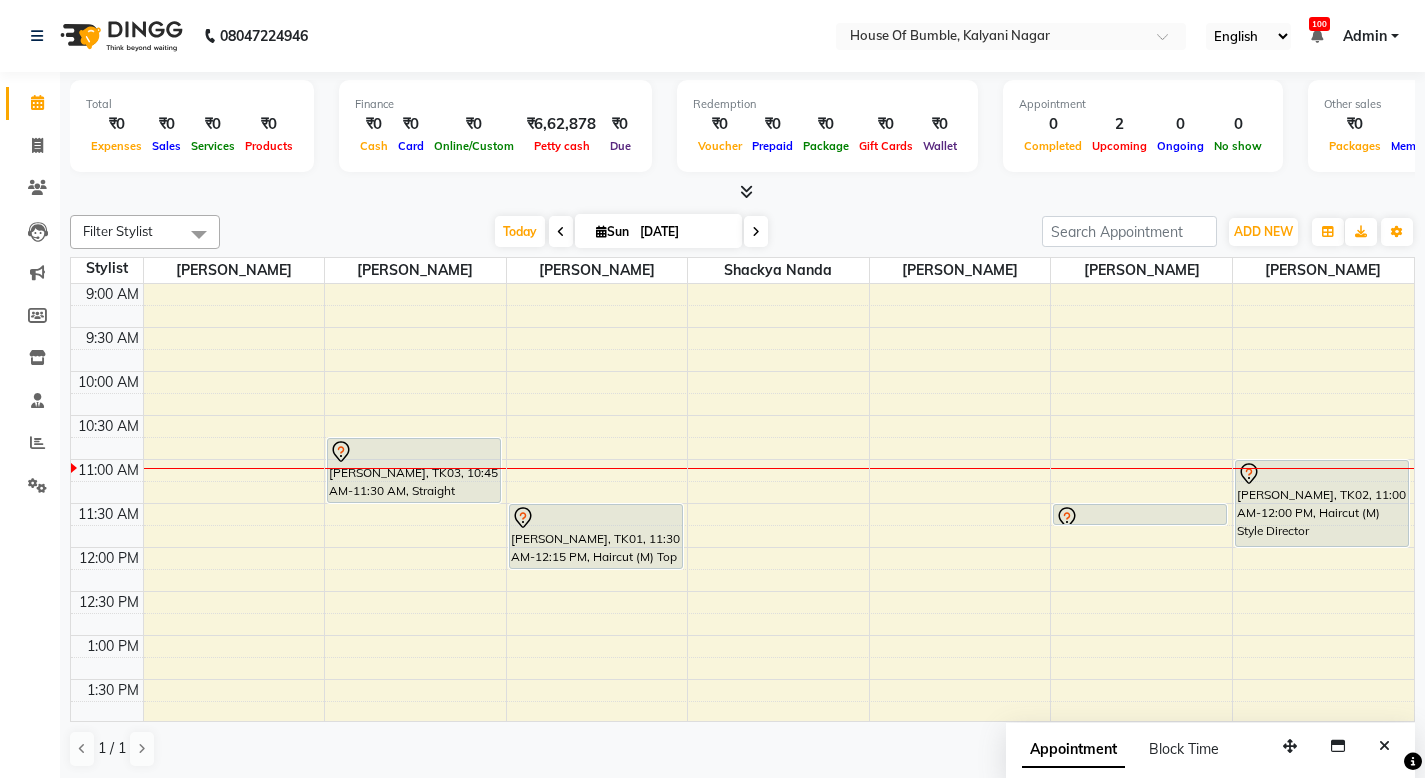 click at bounding box center (756, 231) 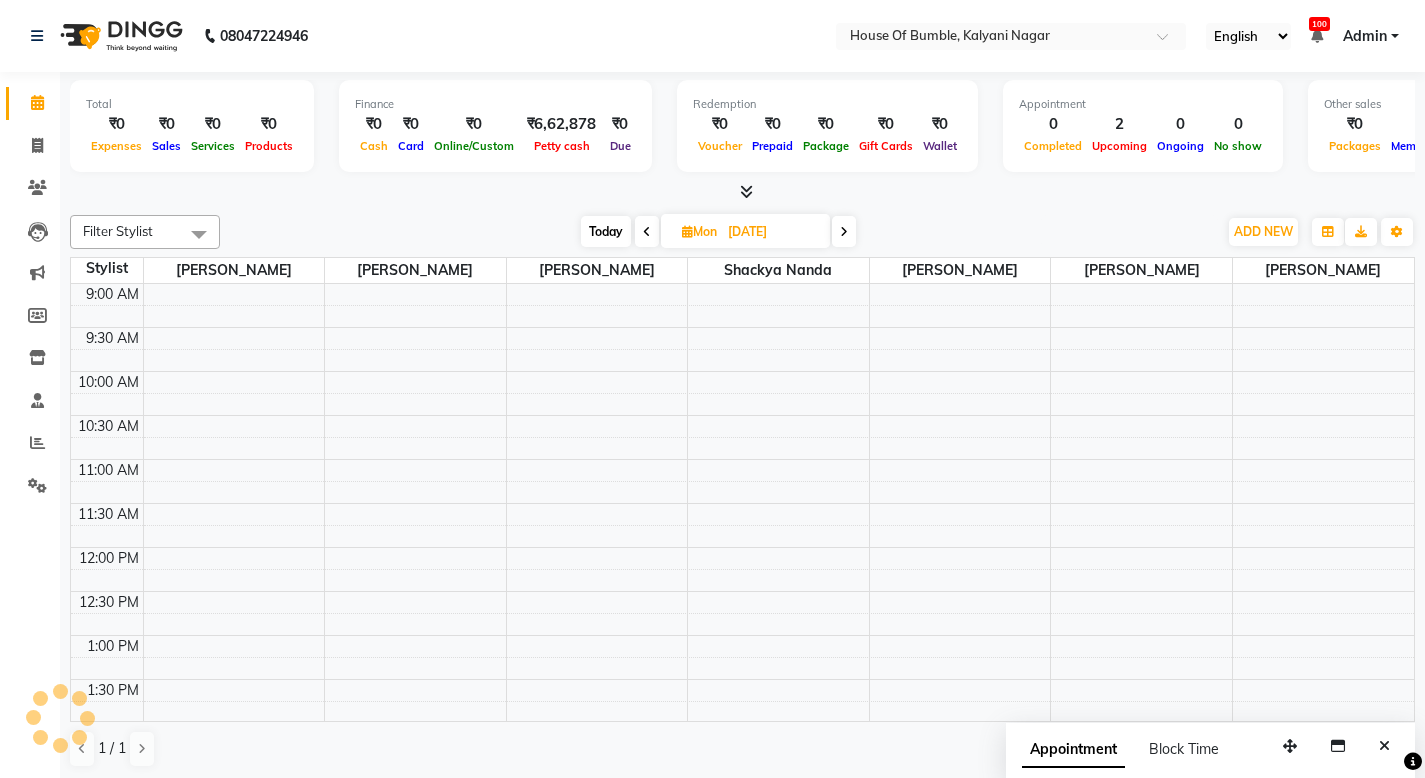 scroll, scrollTop: 177, scrollLeft: 0, axis: vertical 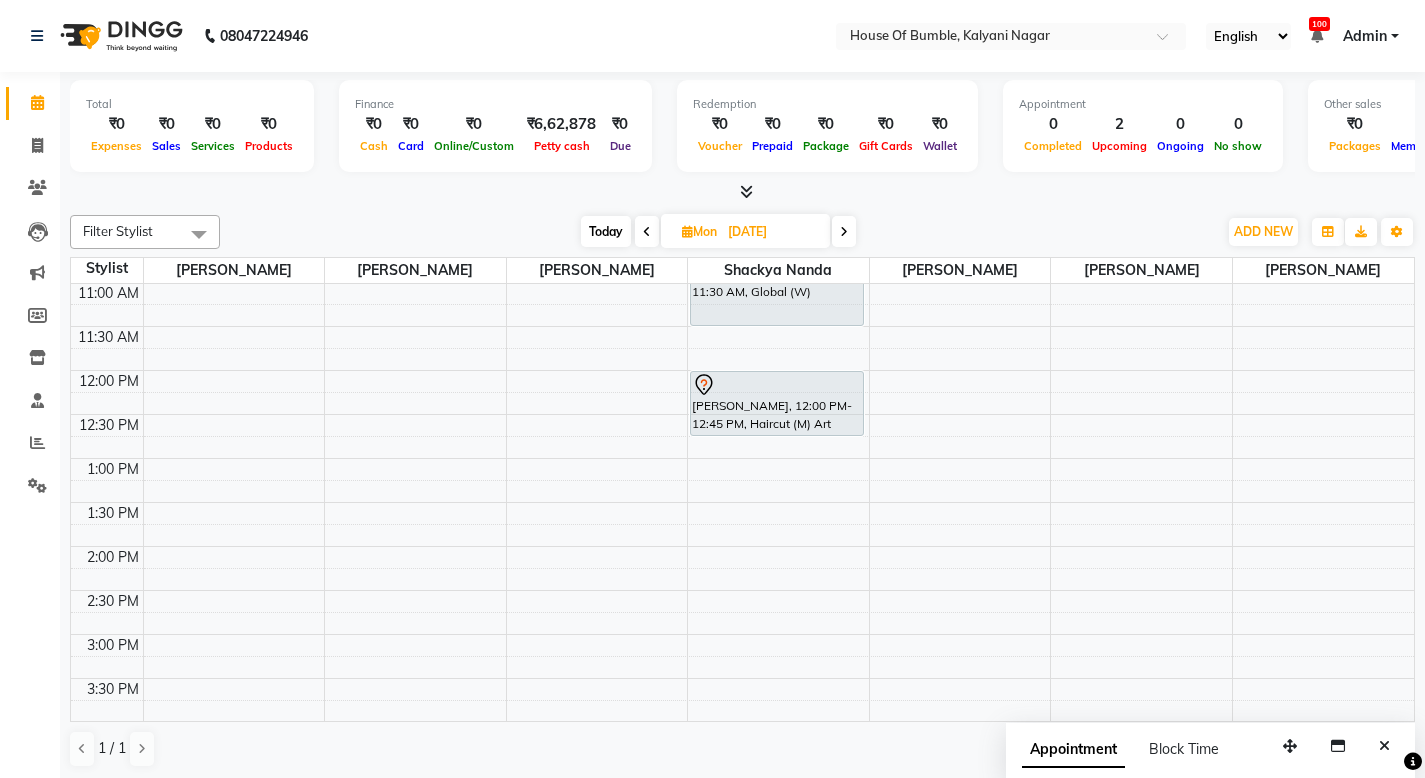 click at bounding box center [844, 231] 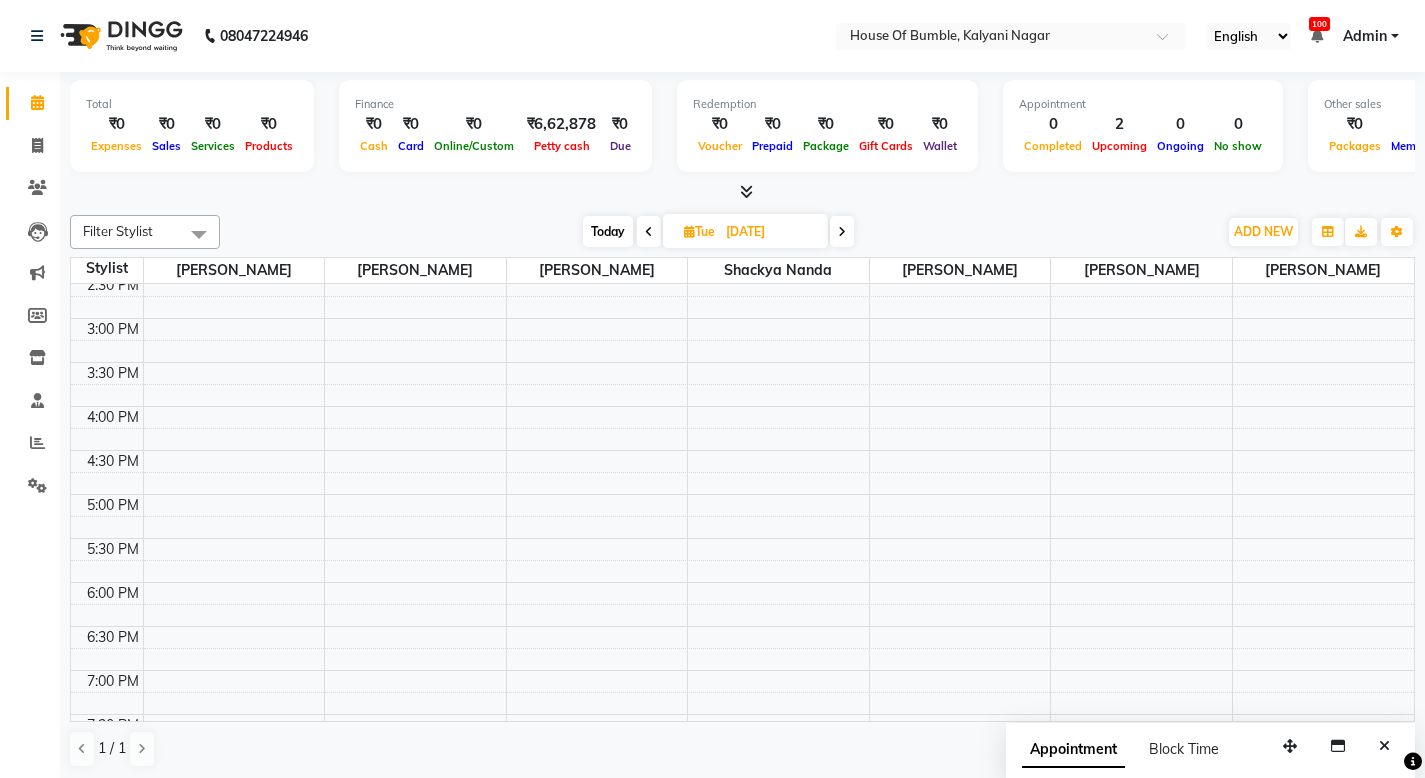 scroll, scrollTop: 613, scrollLeft: 0, axis: vertical 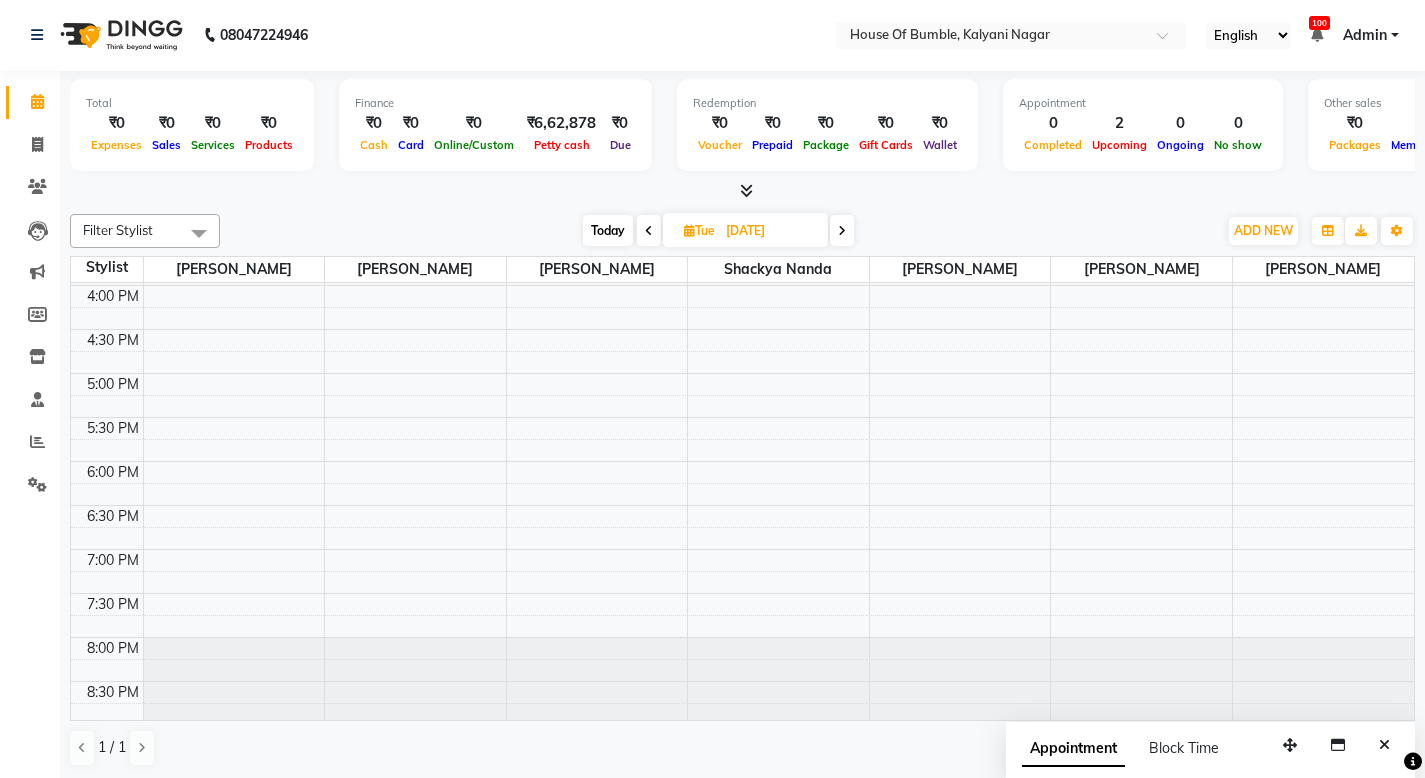 click on "Today" at bounding box center [608, 230] 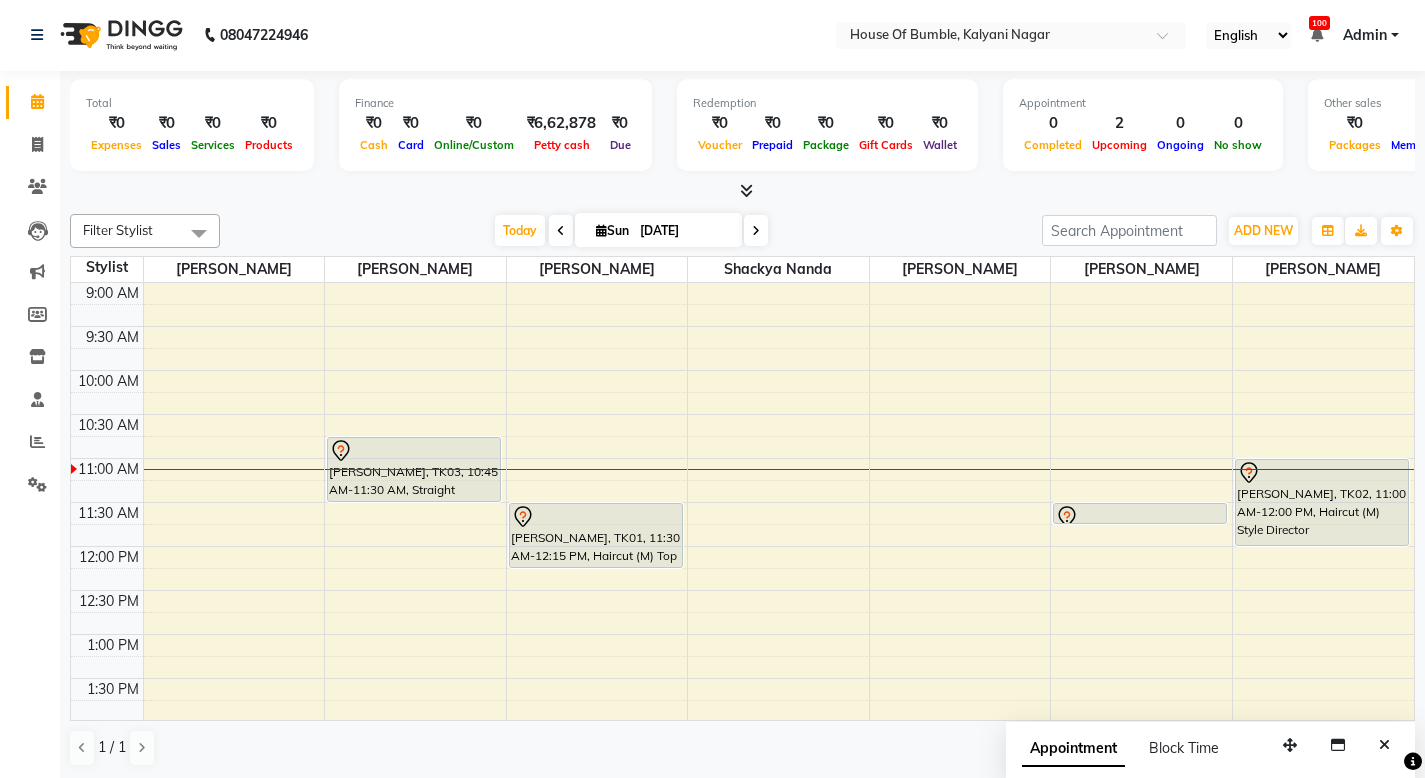 scroll, scrollTop: 0, scrollLeft: 0, axis: both 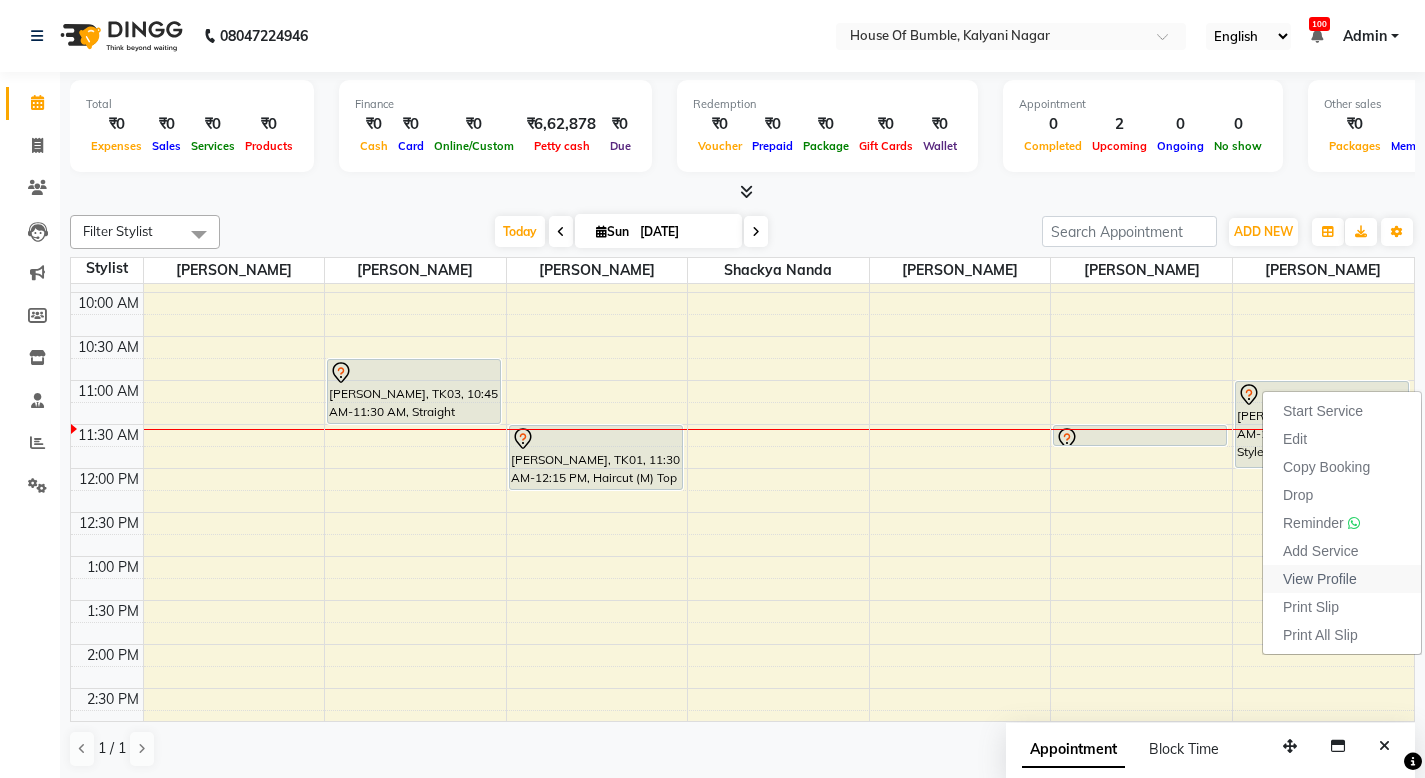 click on "View Profile" at bounding box center (1320, 579) 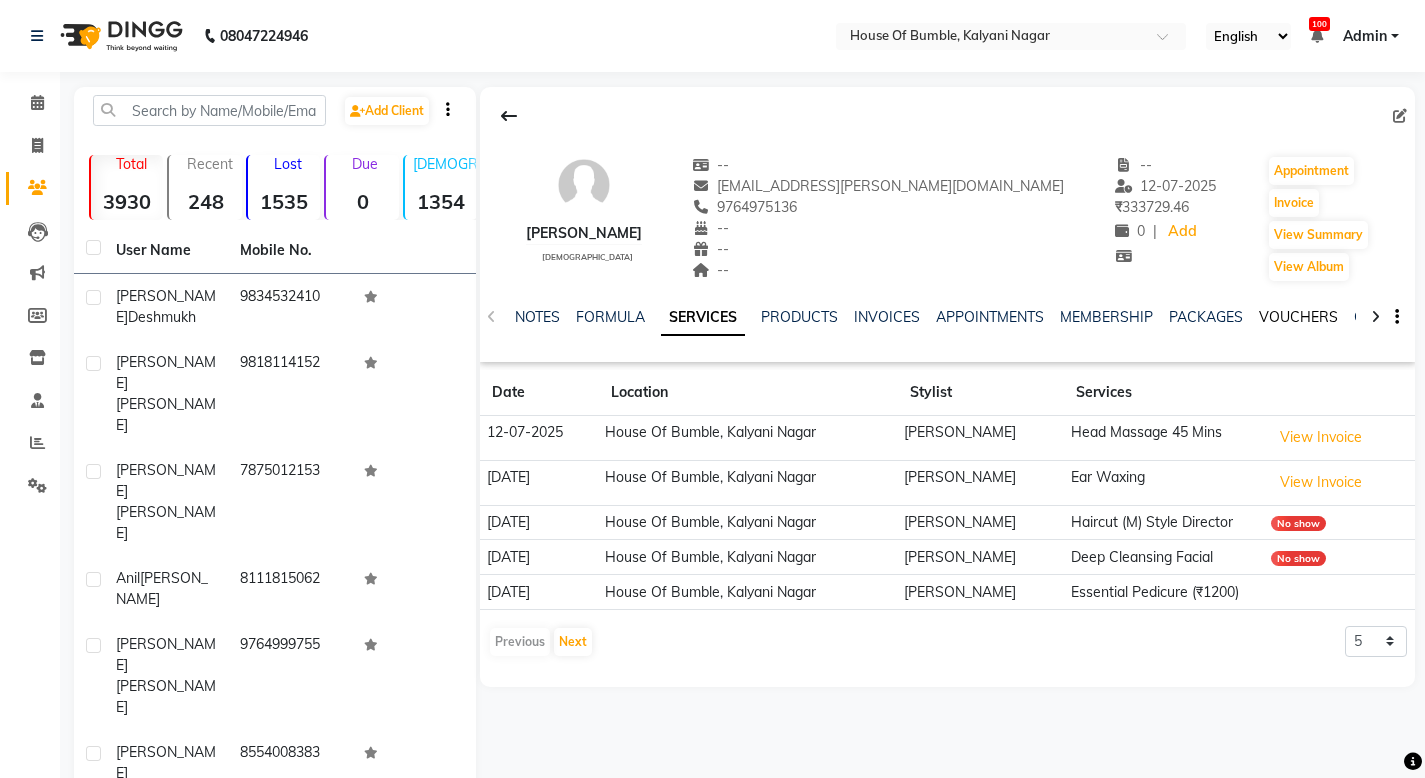 click on "VOUCHERS" 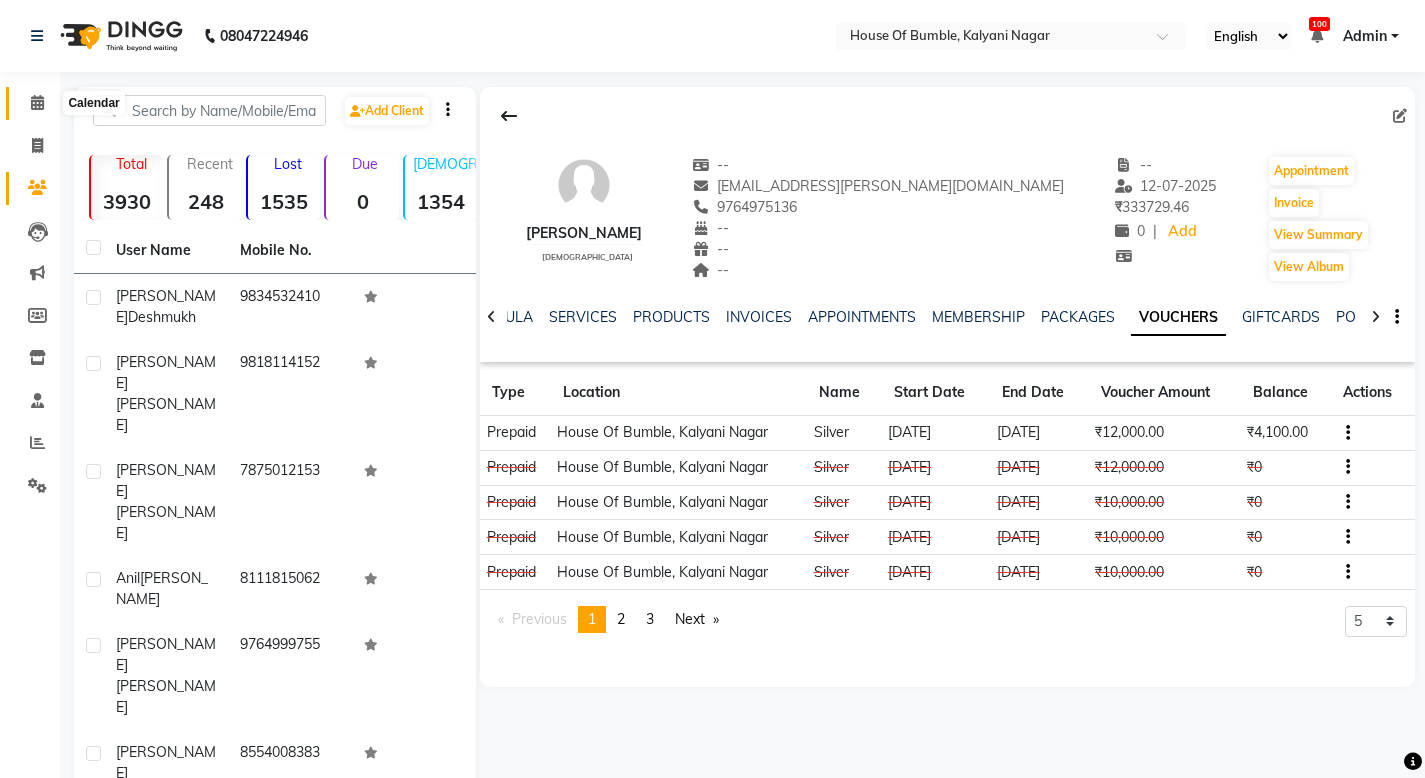 click 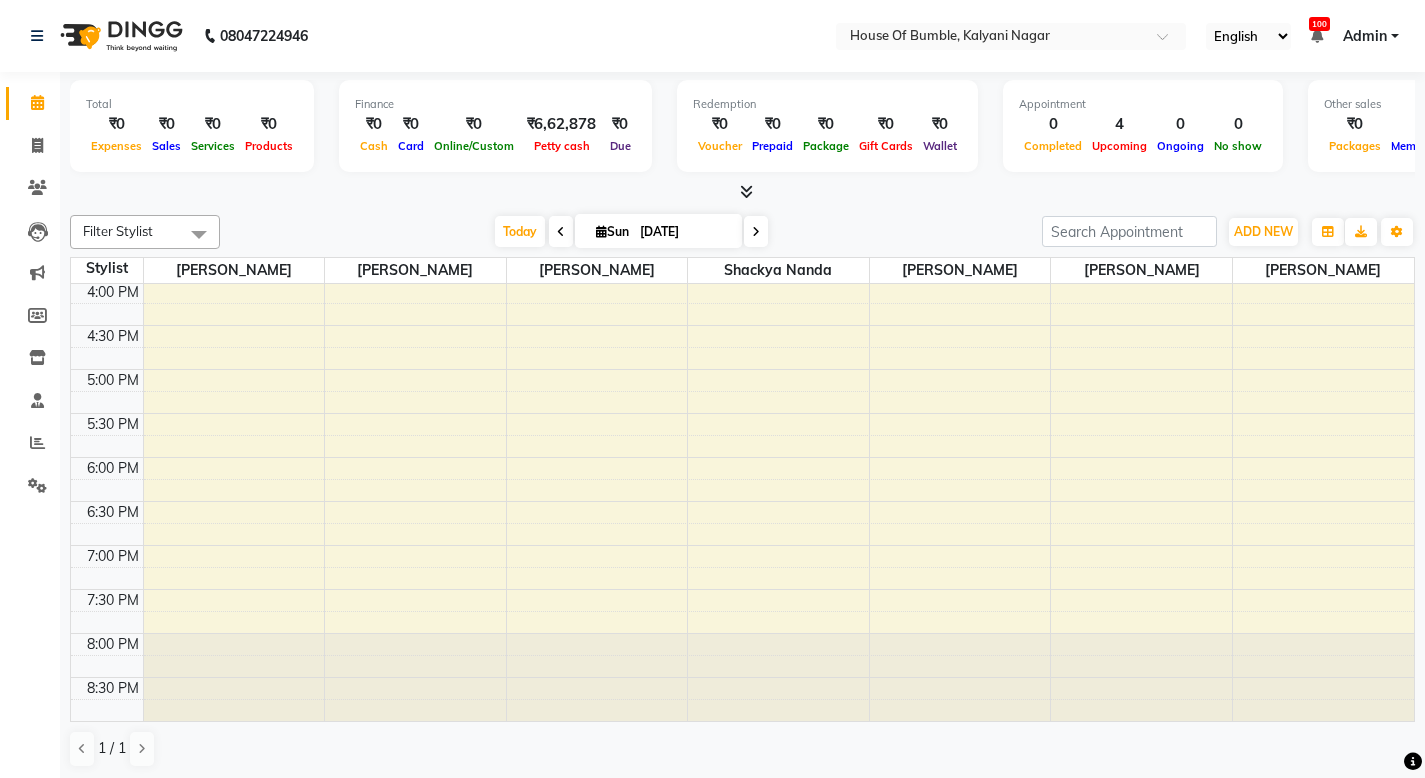 scroll, scrollTop: 618, scrollLeft: 0, axis: vertical 